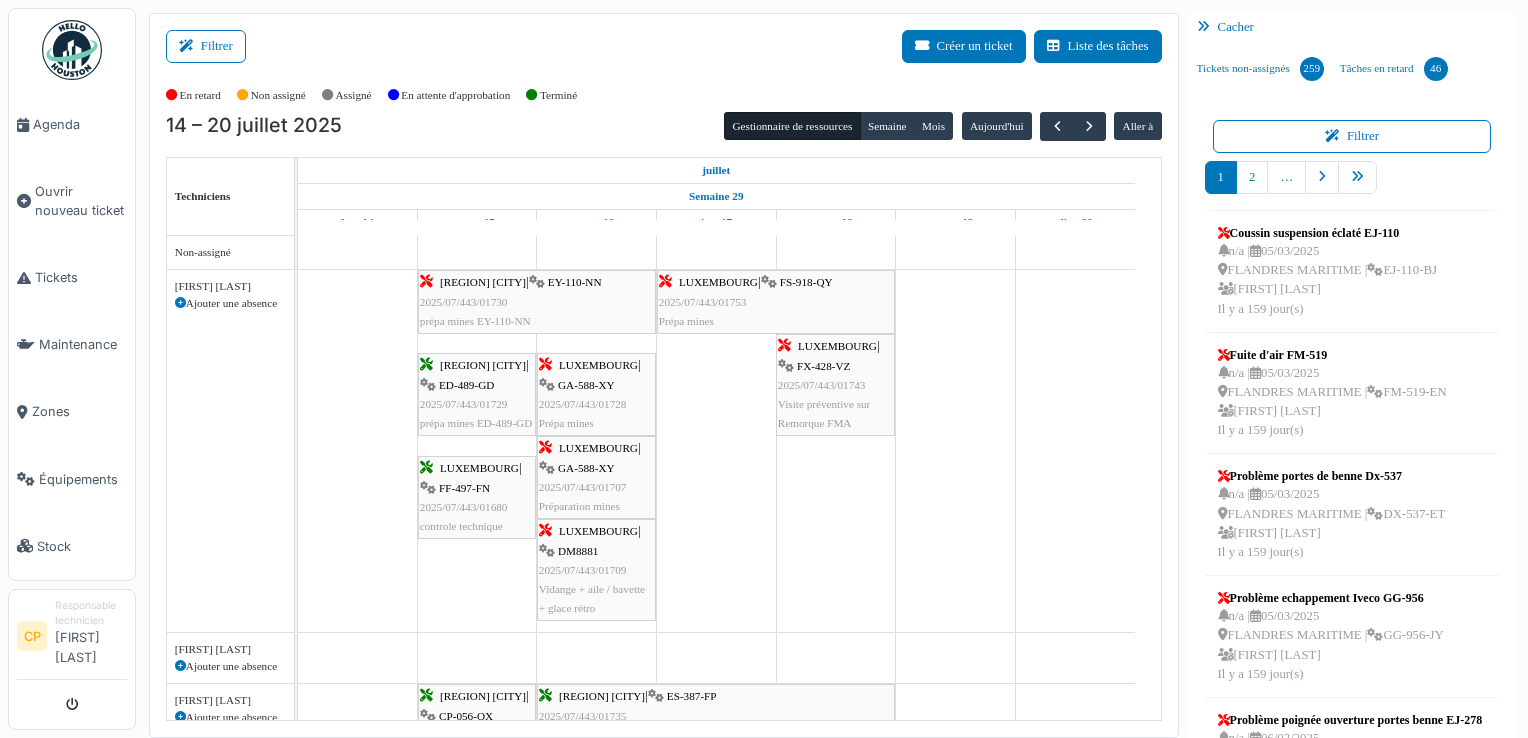 click at bounding box center (1089, 126) 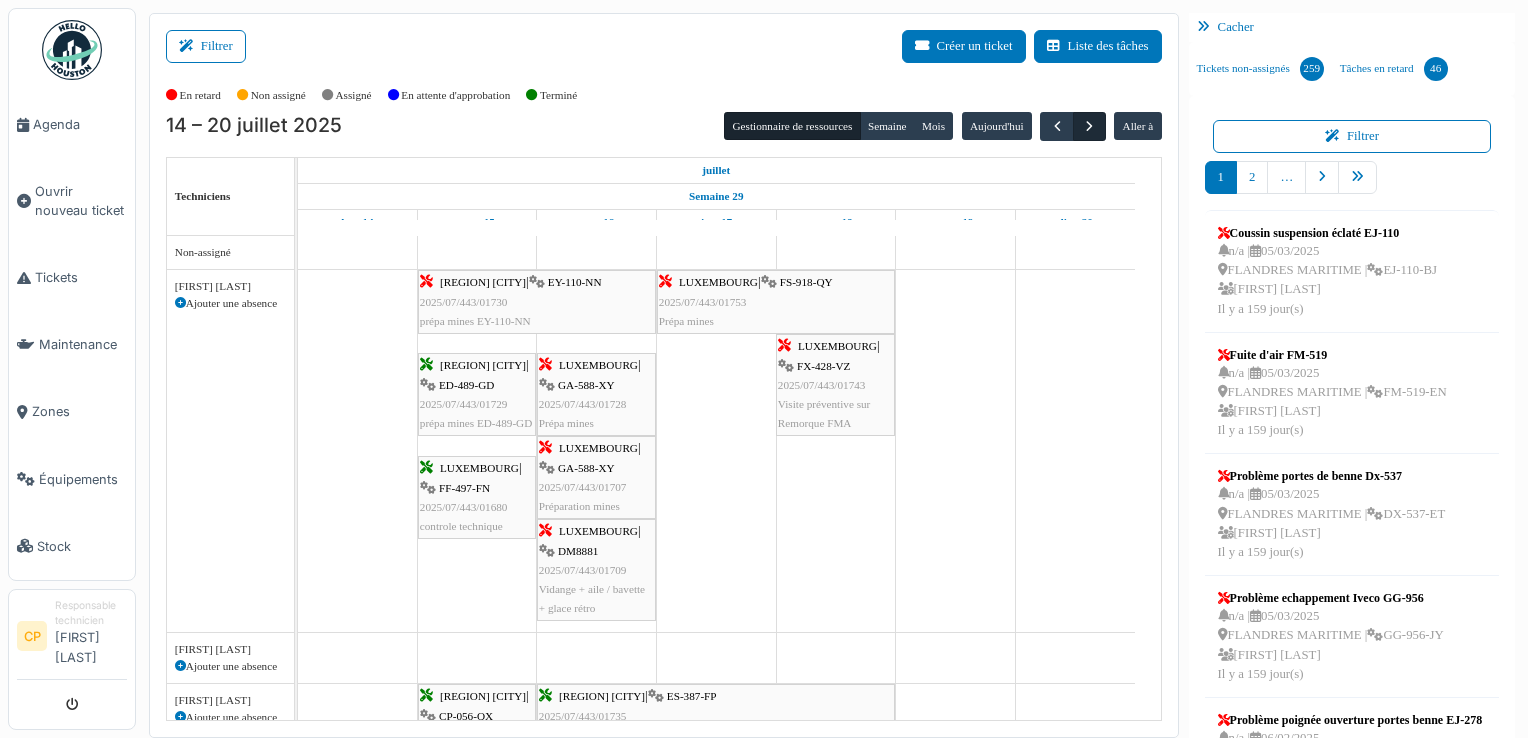 scroll, scrollTop: 0, scrollLeft: 0, axis: both 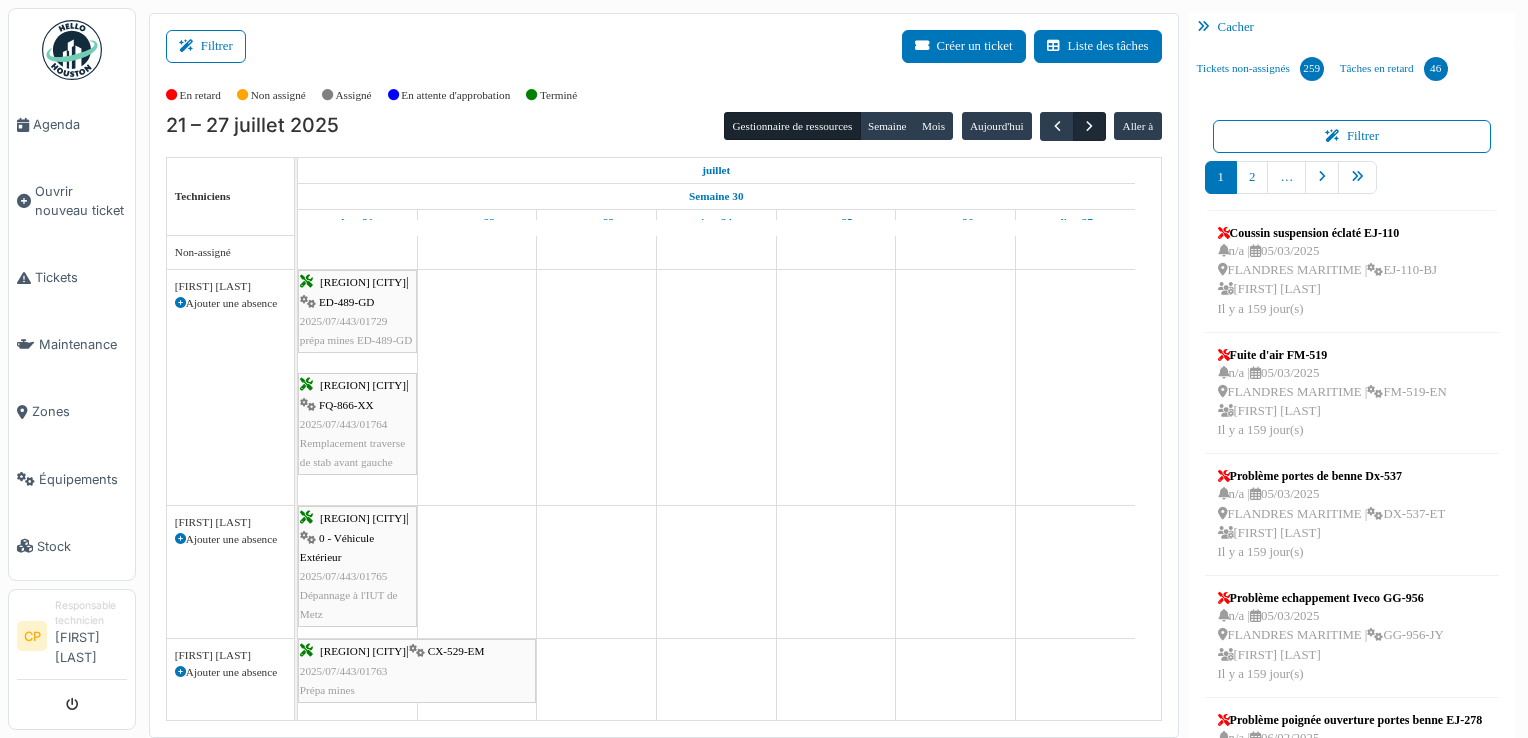 click at bounding box center [1089, 126] 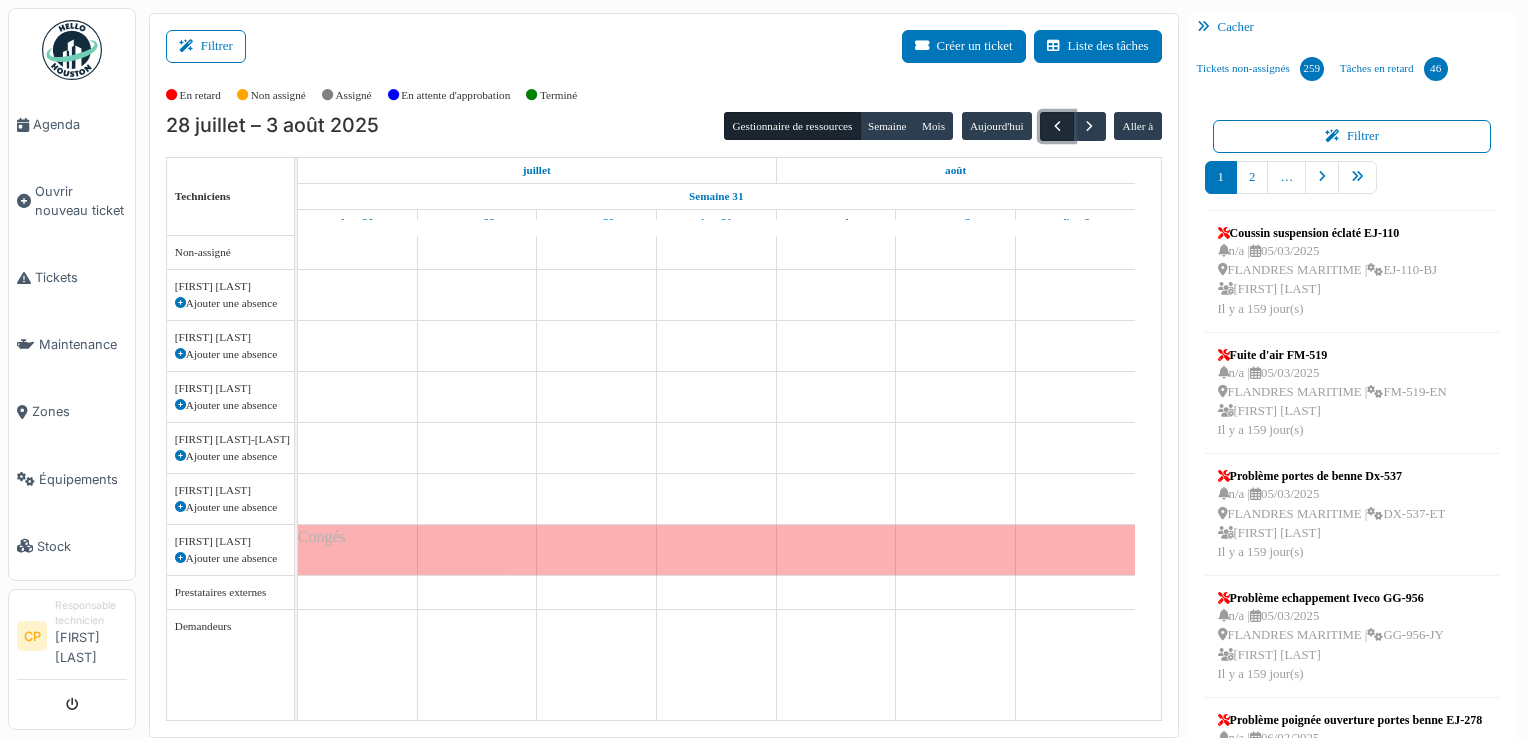 click at bounding box center (1056, 126) 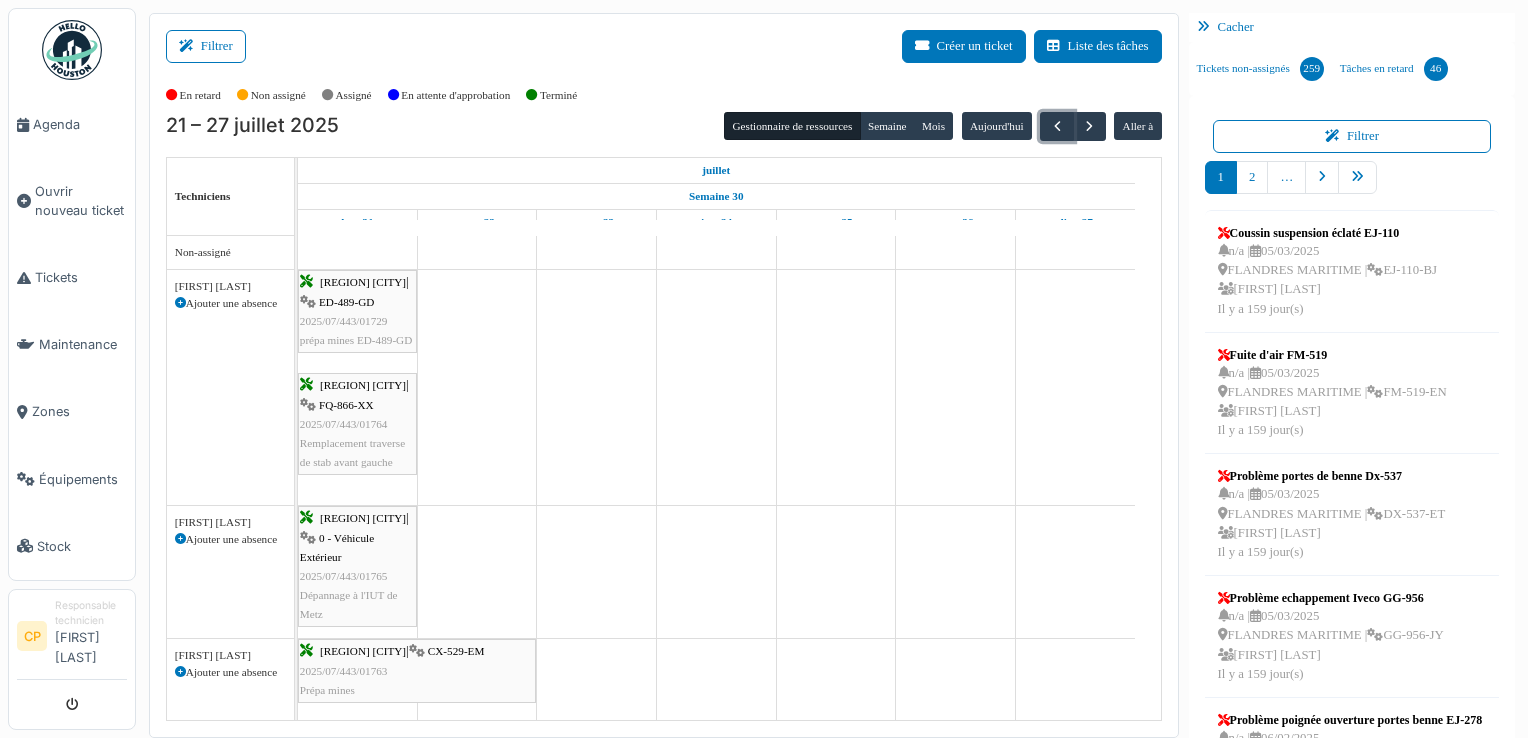 scroll, scrollTop: 65, scrollLeft: 0, axis: vertical 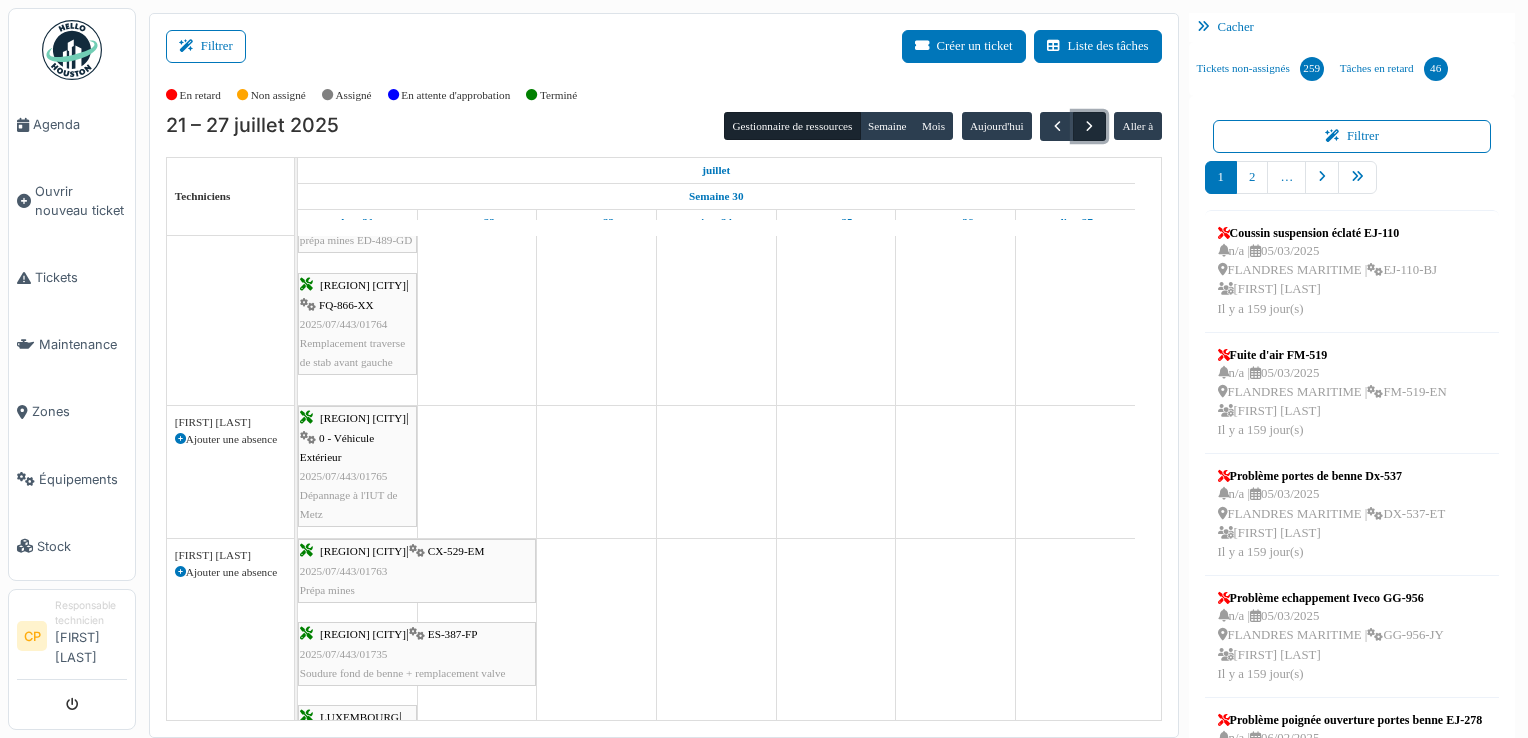 click at bounding box center (1089, 126) 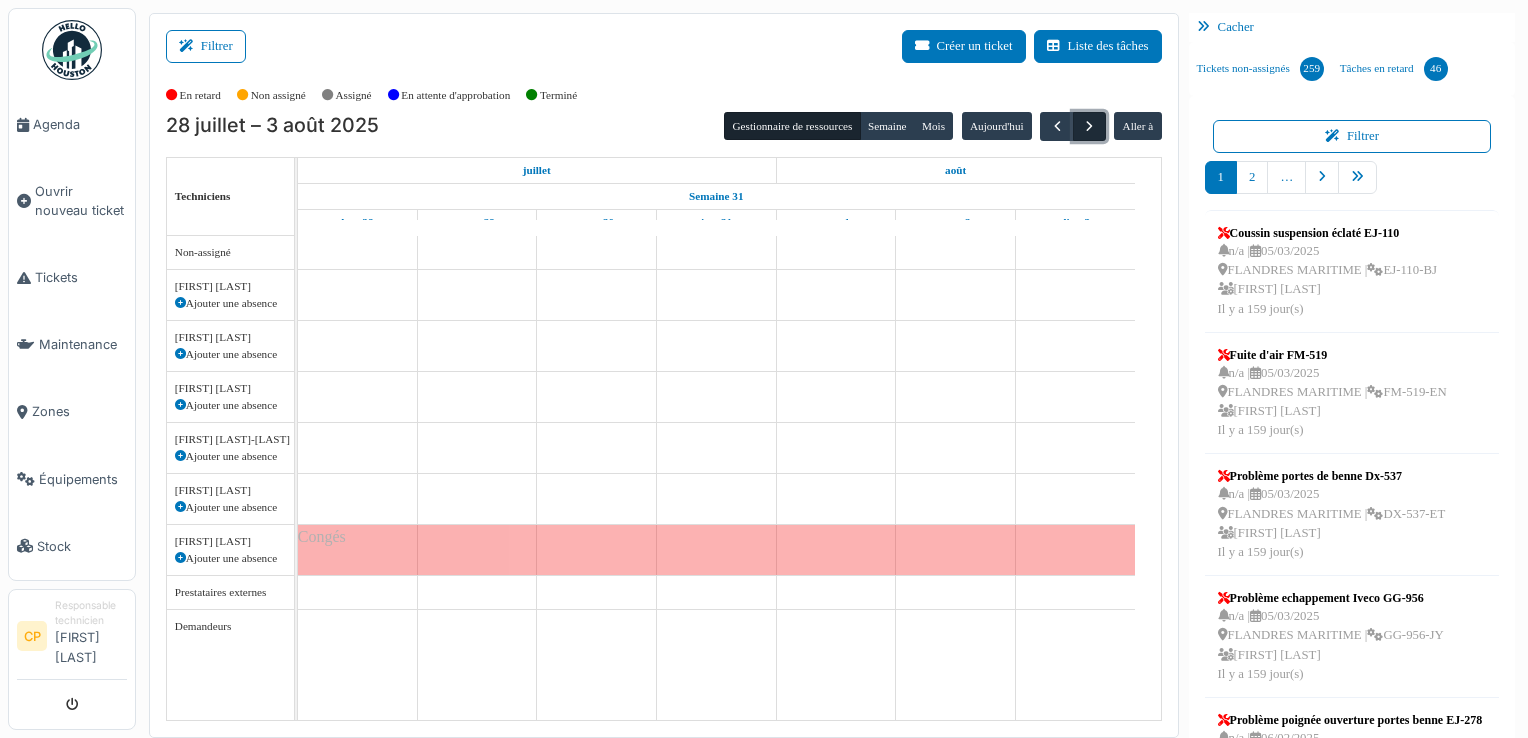 scroll, scrollTop: 0, scrollLeft: 0, axis: both 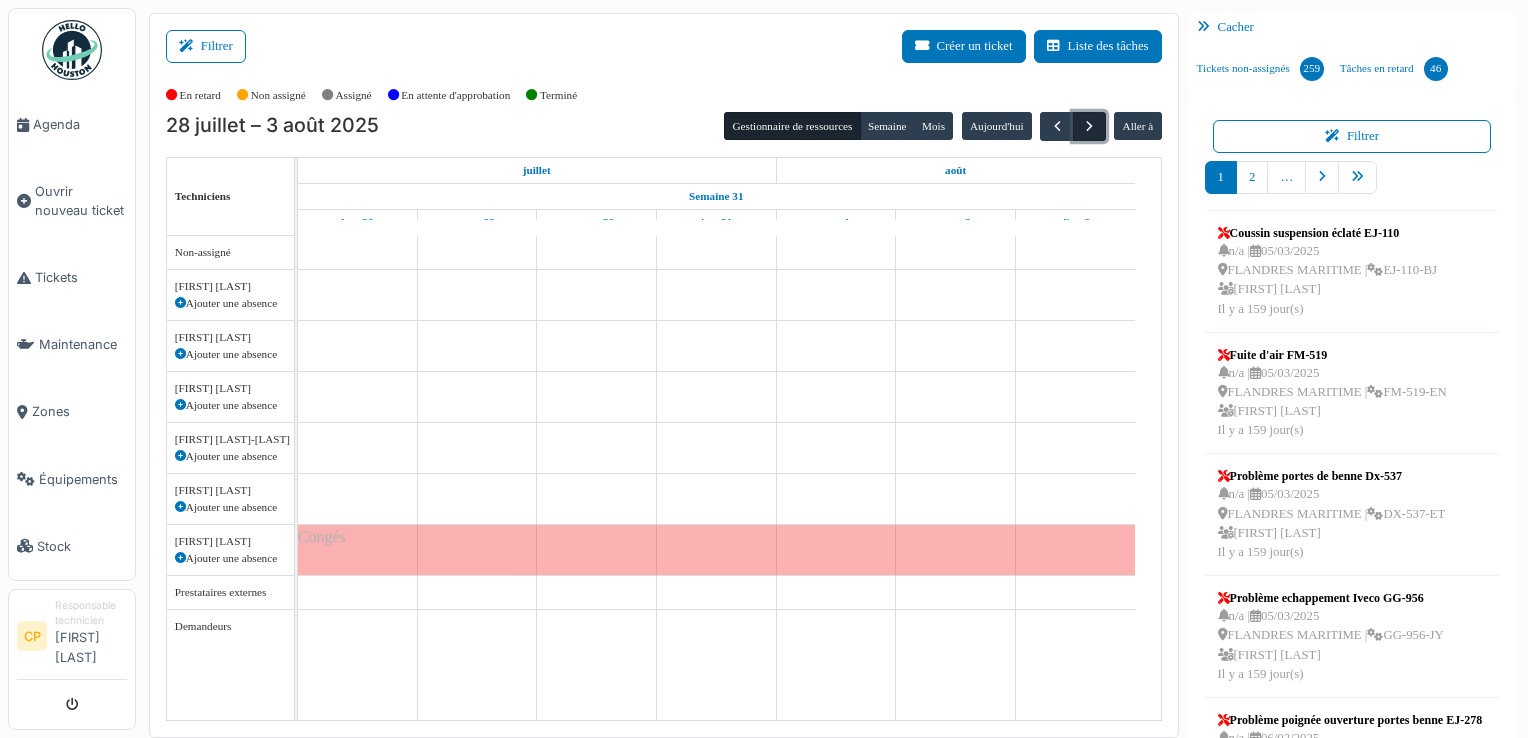 click at bounding box center [1089, 126] 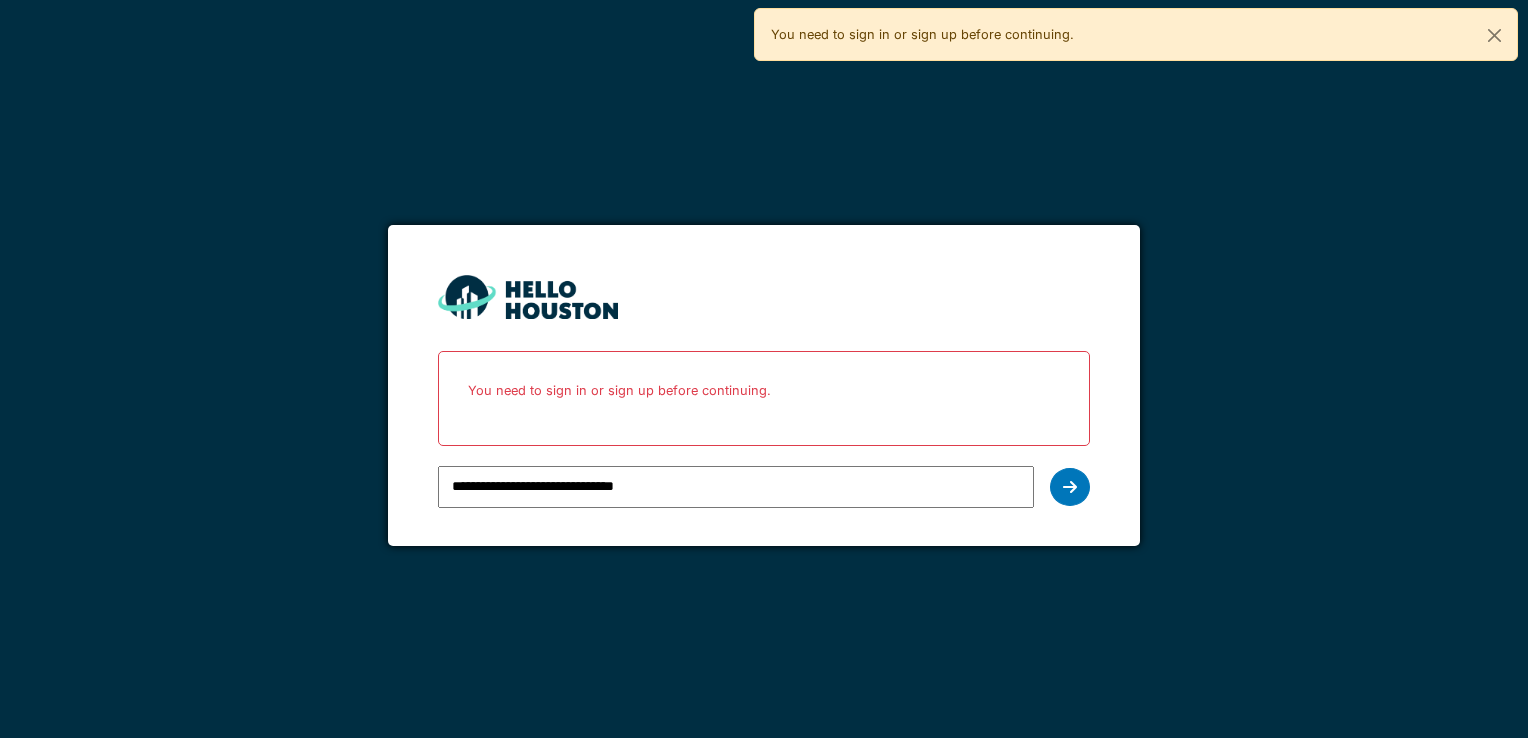 scroll, scrollTop: 0, scrollLeft: 0, axis: both 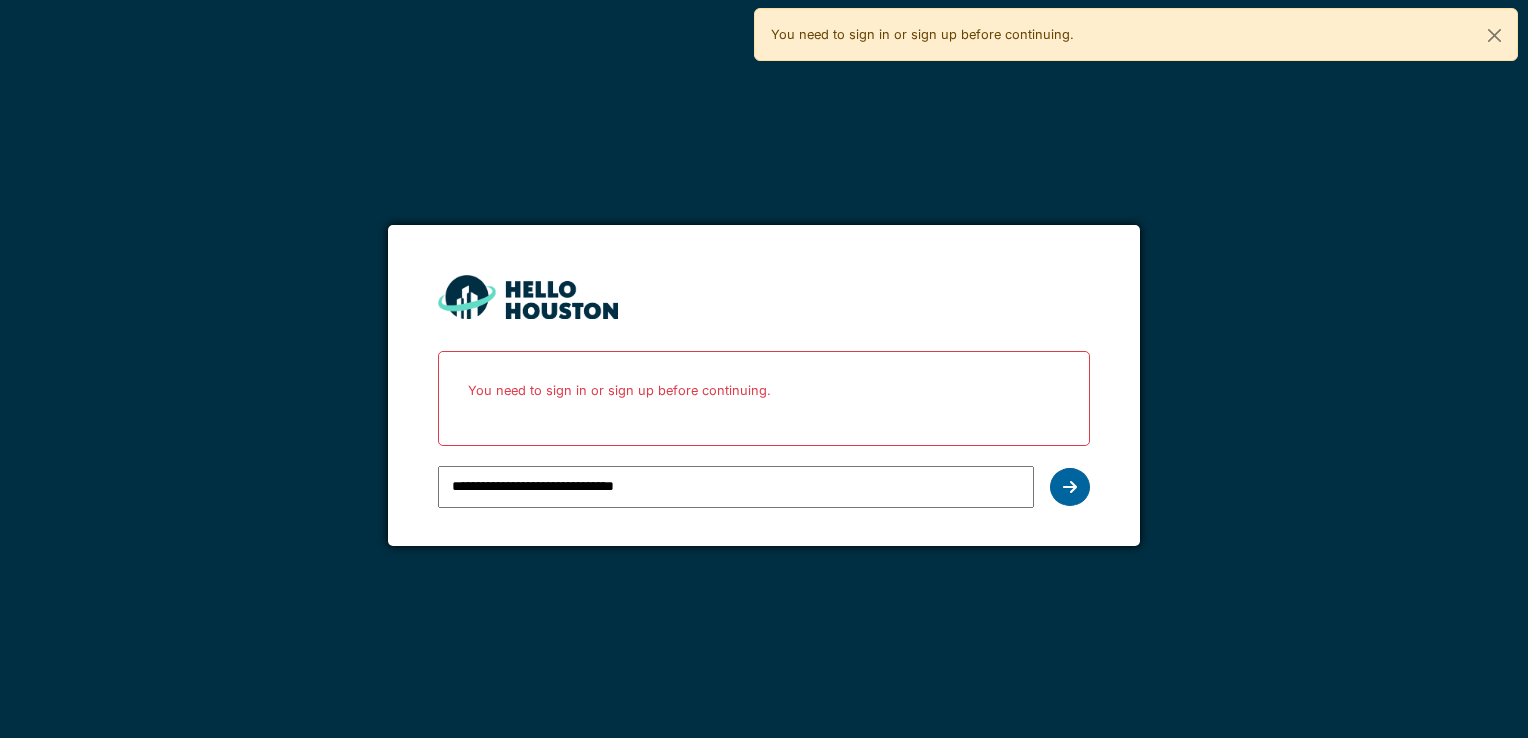 click at bounding box center [1070, 487] 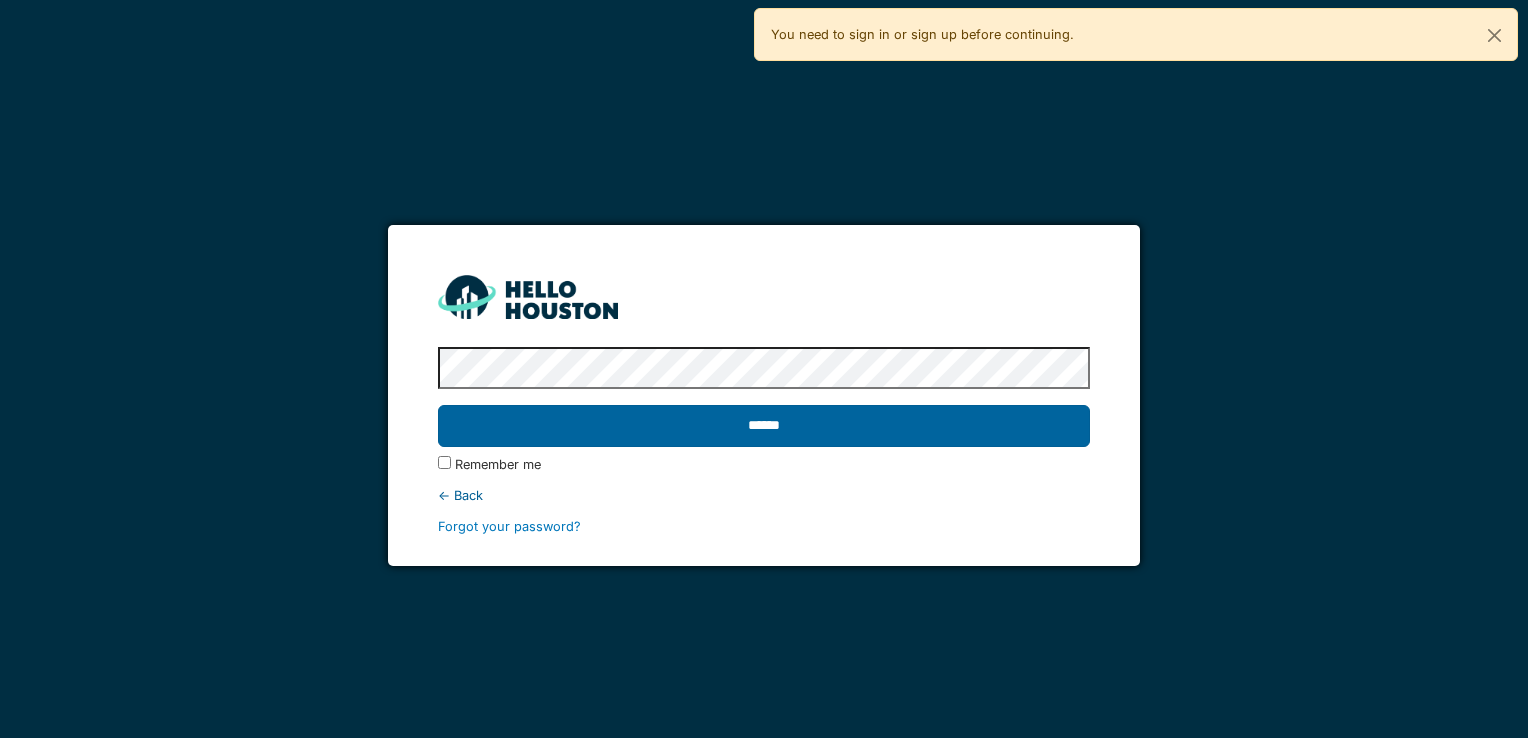 click on "******" at bounding box center (763, 426) 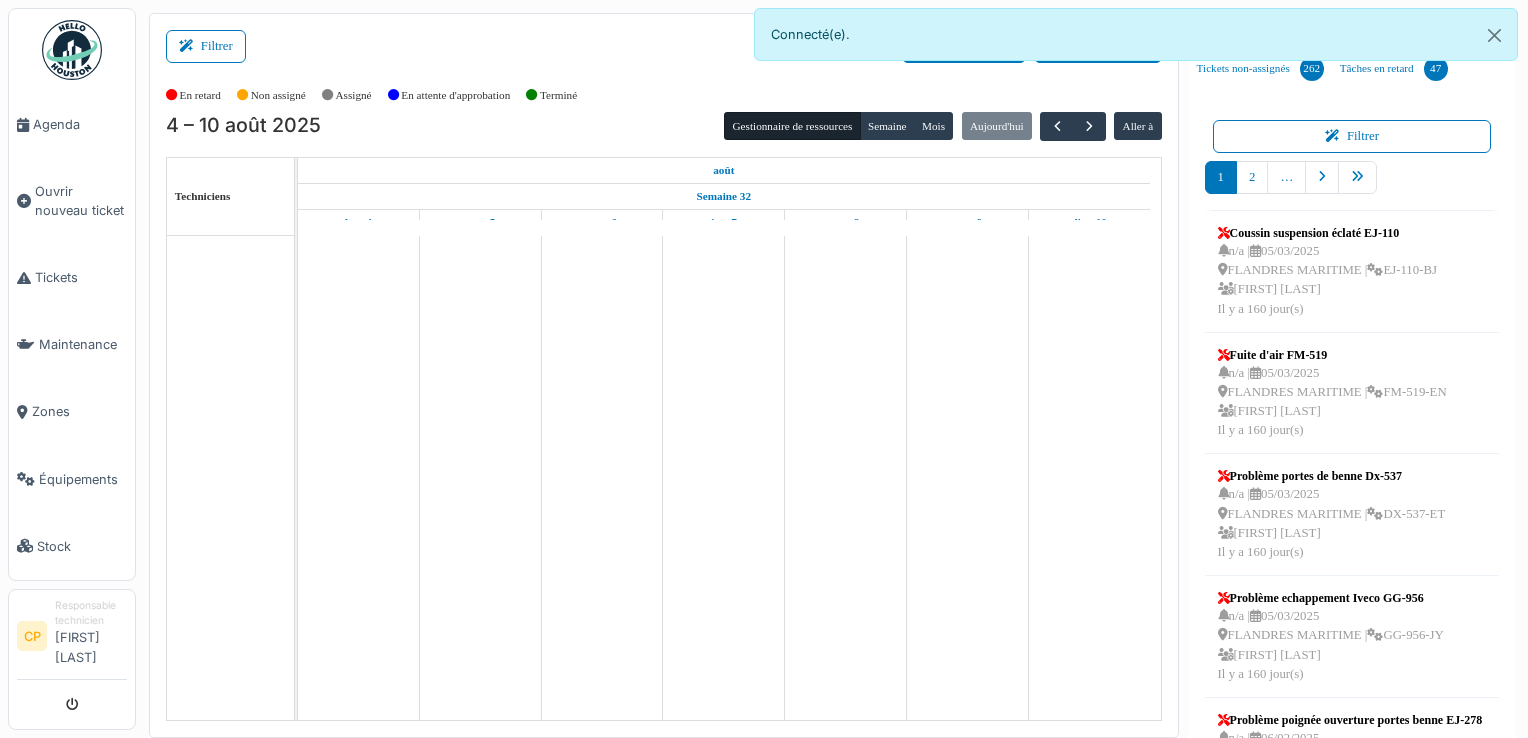 scroll, scrollTop: 0, scrollLeft: 0, axis: both 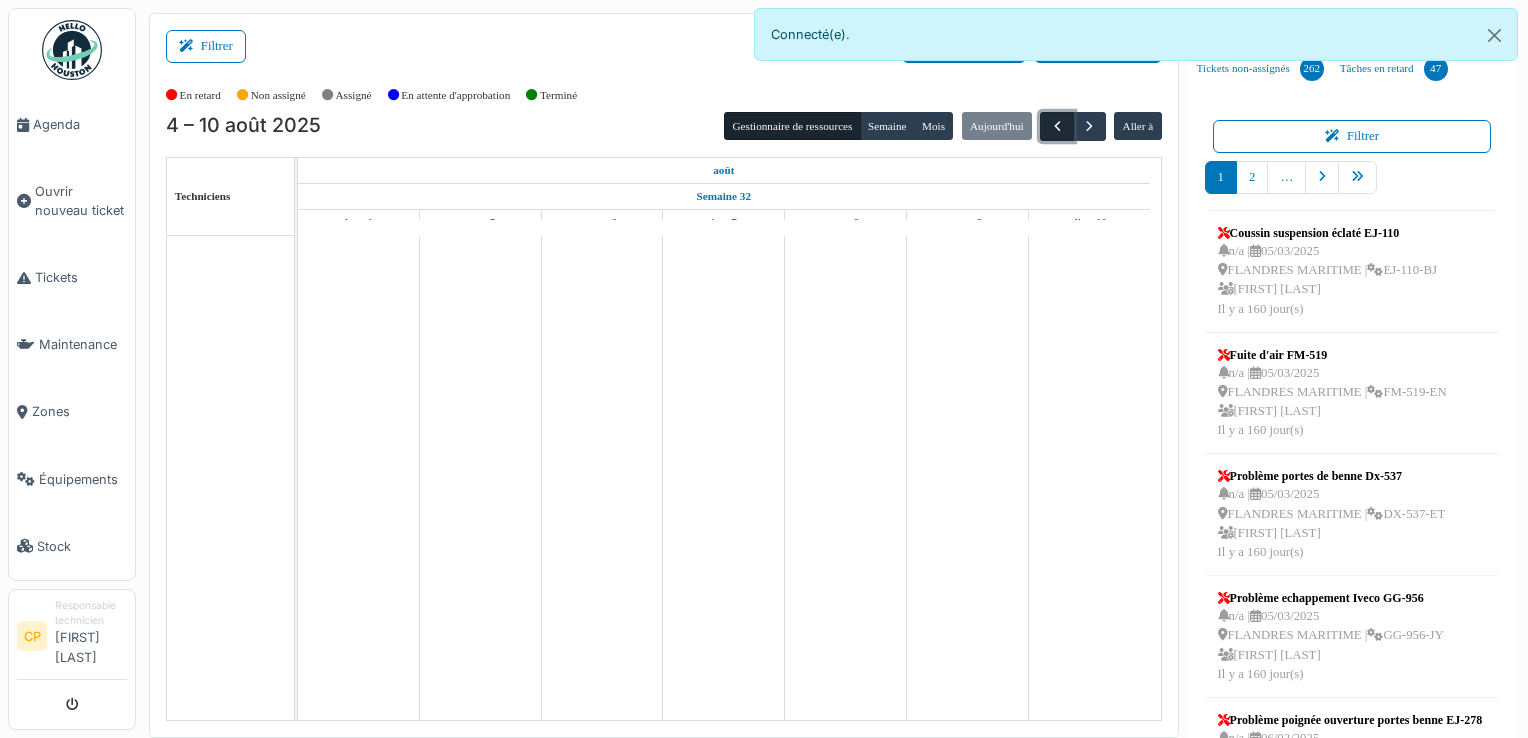 click at bounding box center [1057, 126] 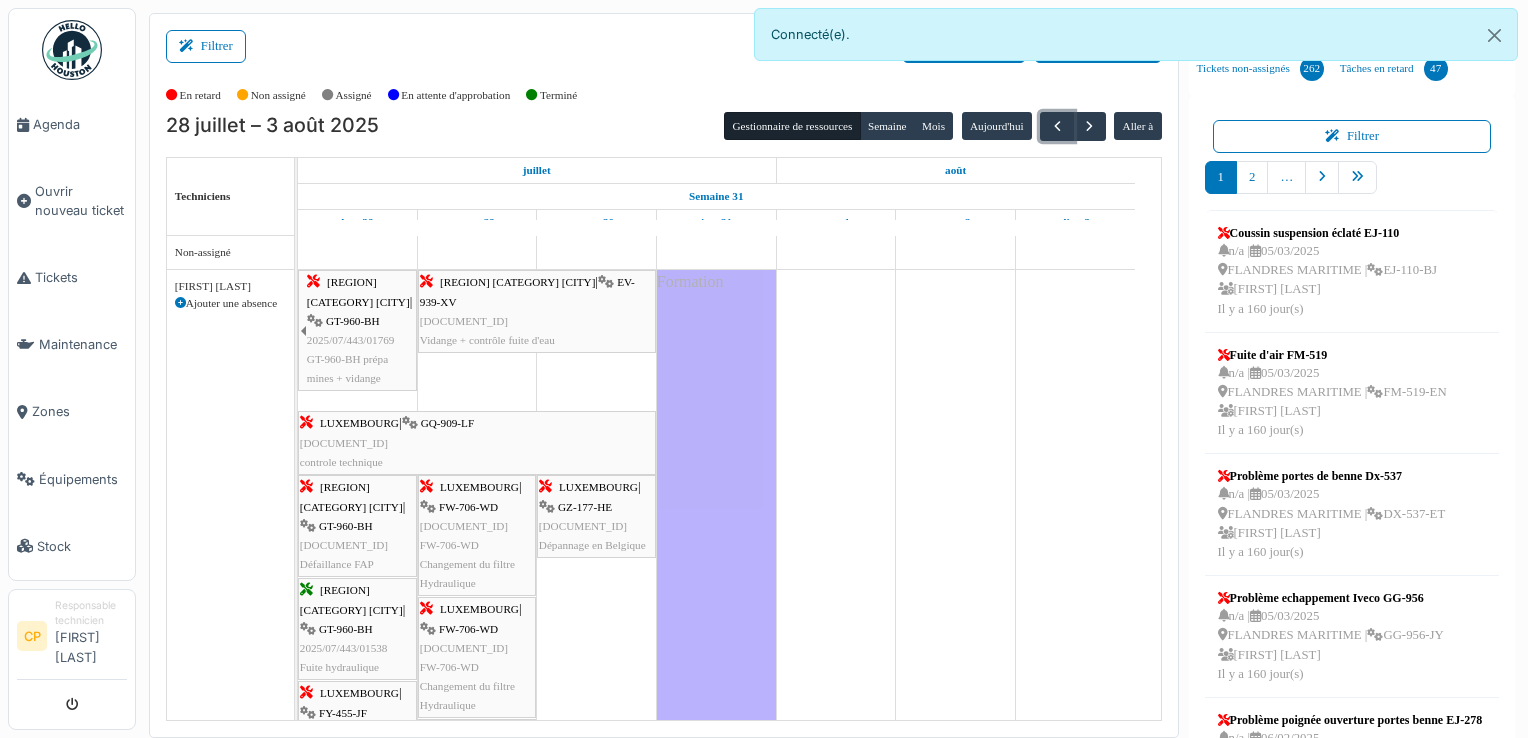 scroll, scrollTop: 53, scrollLeft: 0, axis: vertical 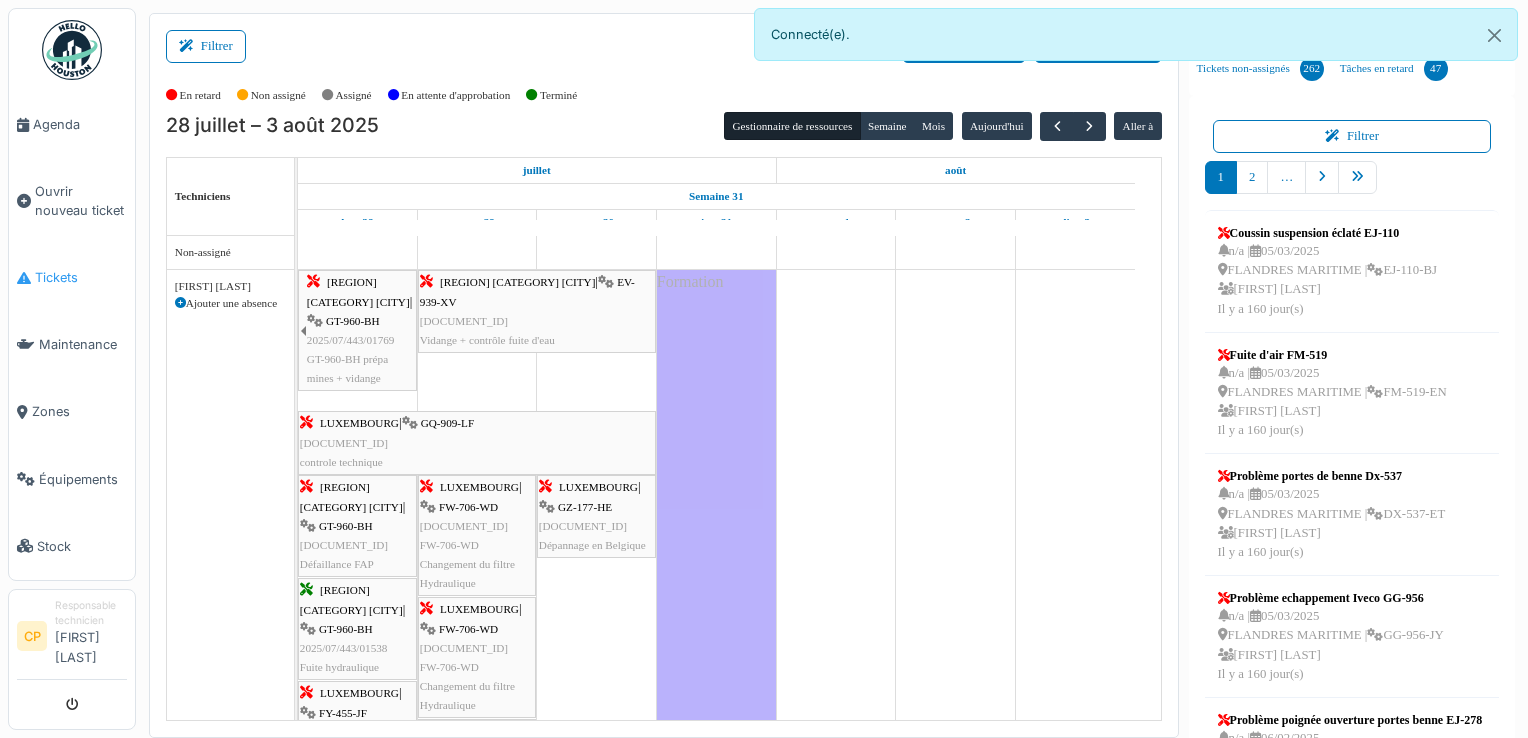 click on "Tickets" at bounding box center (72, 277) 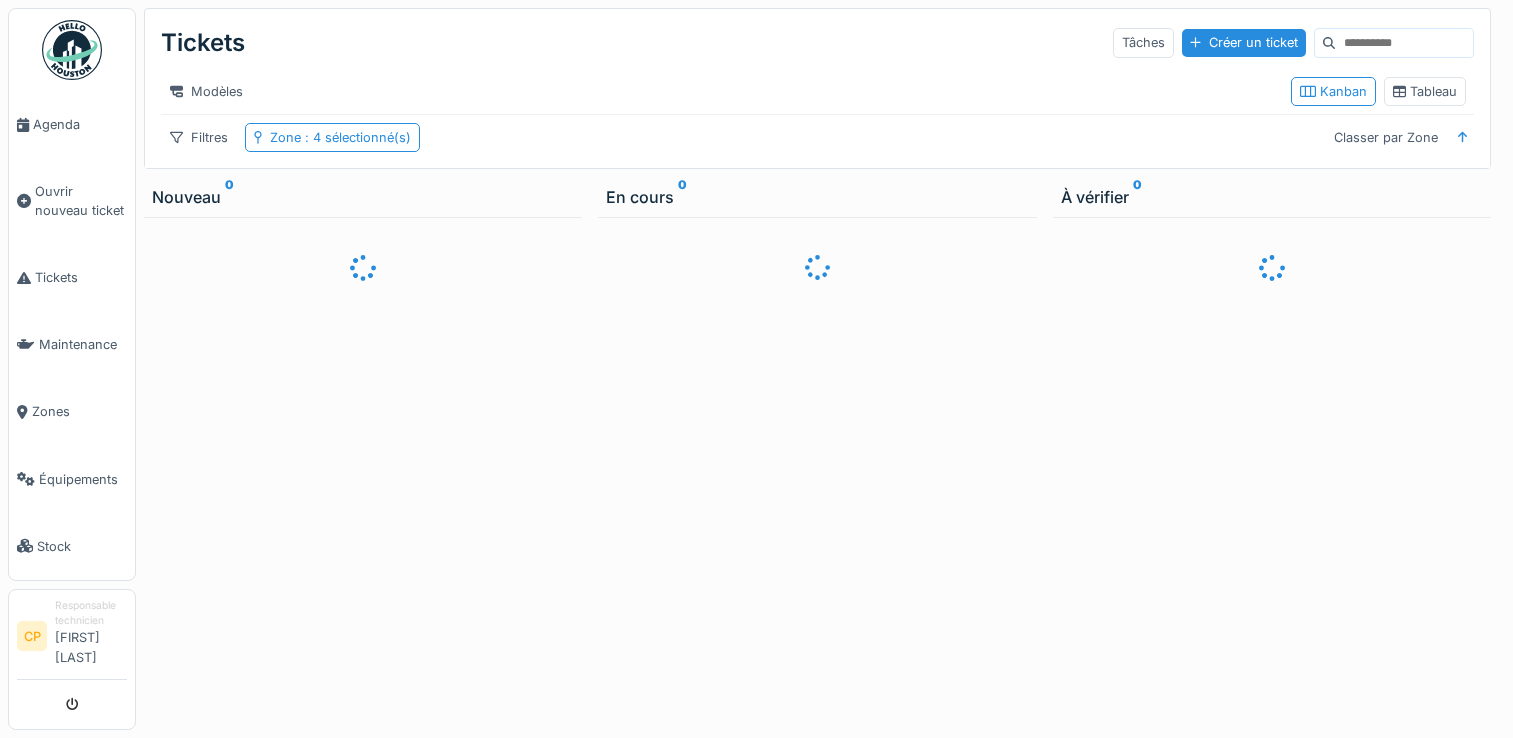scroll, scrollTop: 0, scrollLeft: 0, axis: both 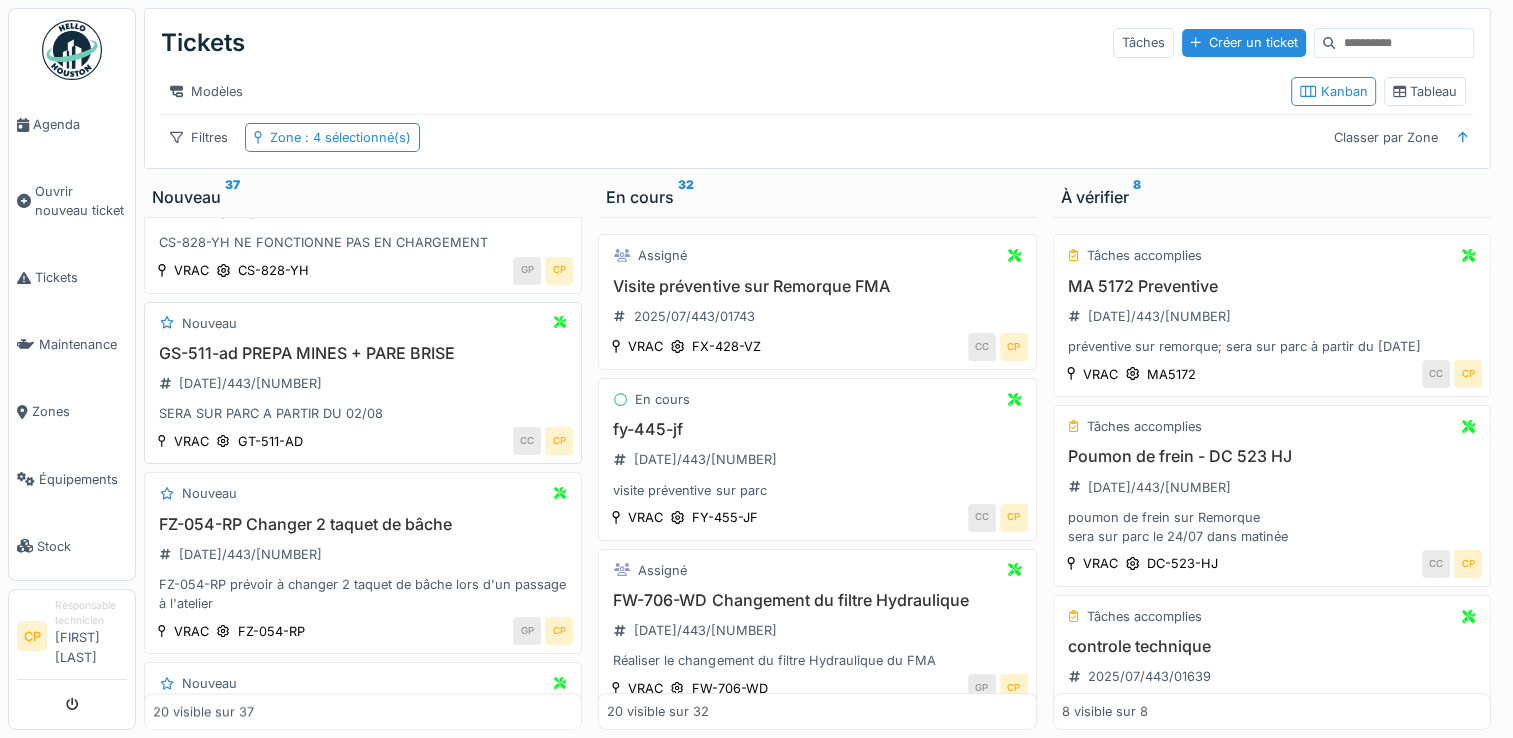 click on "GS-511-ad PREPA MINES + PARE BRISE" at bounding box center (363, 353) 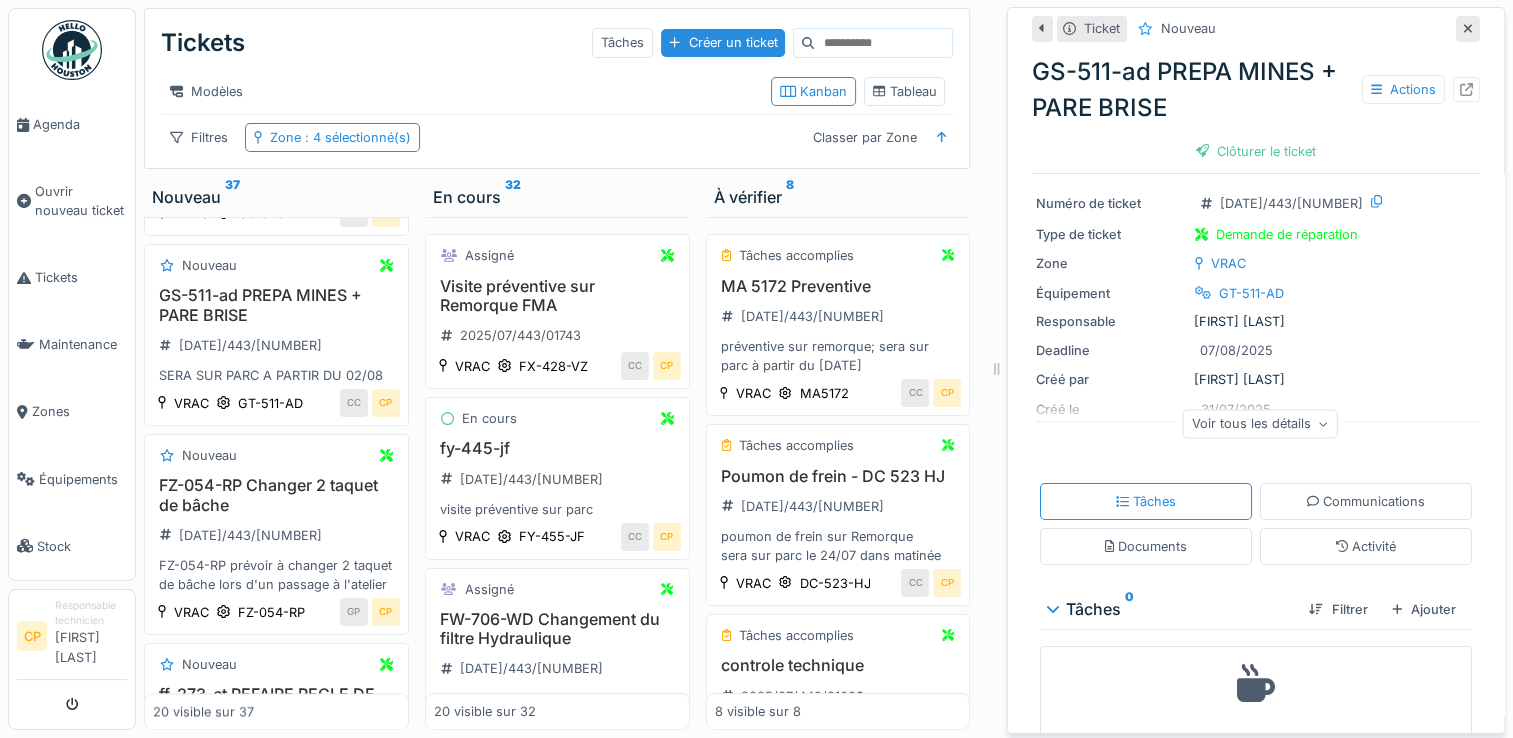 scroll, scrollTop: 102, scrollLeft: 0, axis: vertical 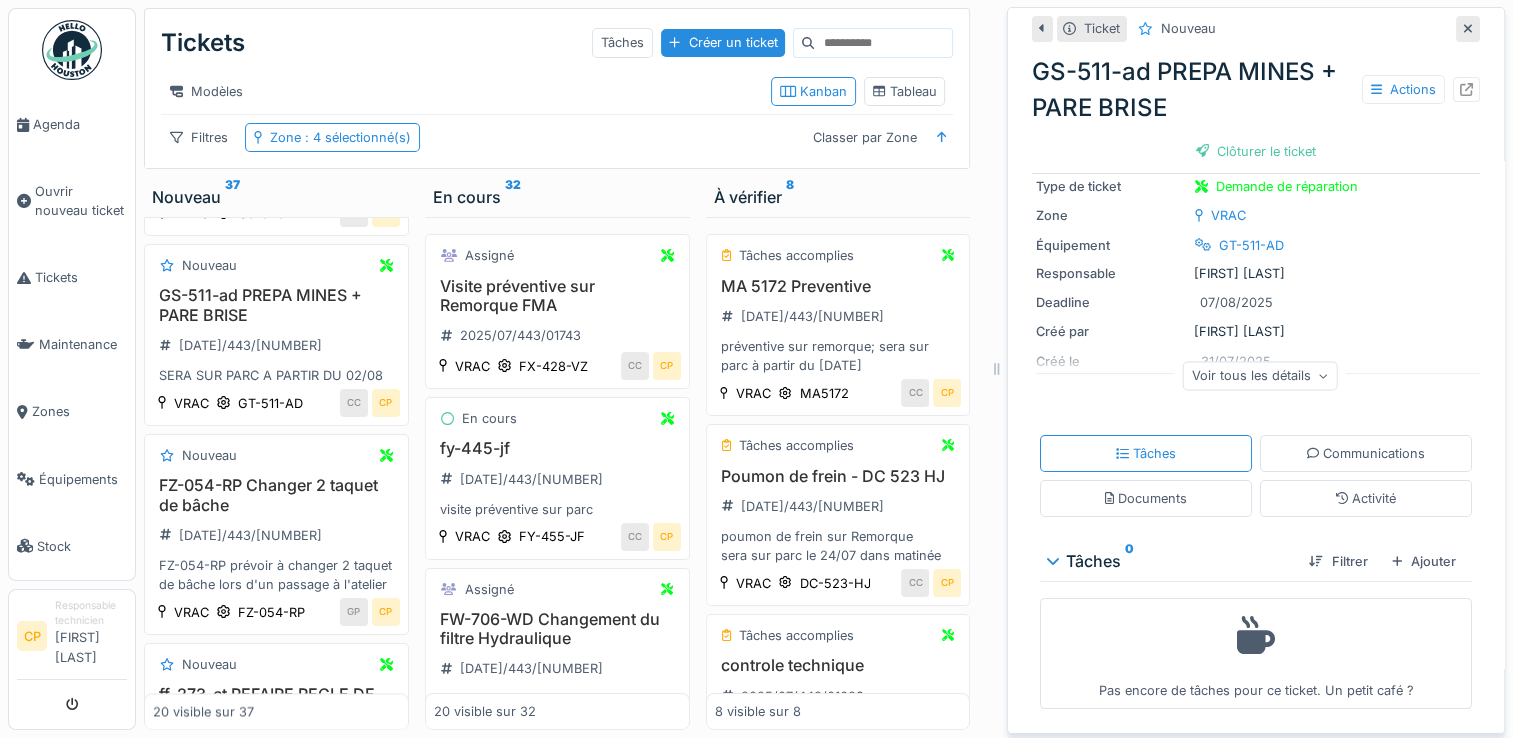 click on "Ticket Nouveau GS-511-ad PREPA MINES + PARE BRISE Actions Clôturer le ticket SERA SUR PARC A PARTIR DU 02/08  Numéro de ticket 2025/08/443/01873 Type de ticket Demande de réparation Zone VRAC Équipement GT-511-AD Responsable Christopher Peterle Deadline 07/08/2025 Créé par Christophe Caye Créé le  31/07/2025 Demandé par CC Assigné à Véhicule pas dans la liste Voir tous les détails   Tâches   Communications   Documents   Activité Tâches 0 Filtrer Ajouter Pas encore de tâches pour ce ticket. Un petit café ?" at bounding box center [1256, 319] 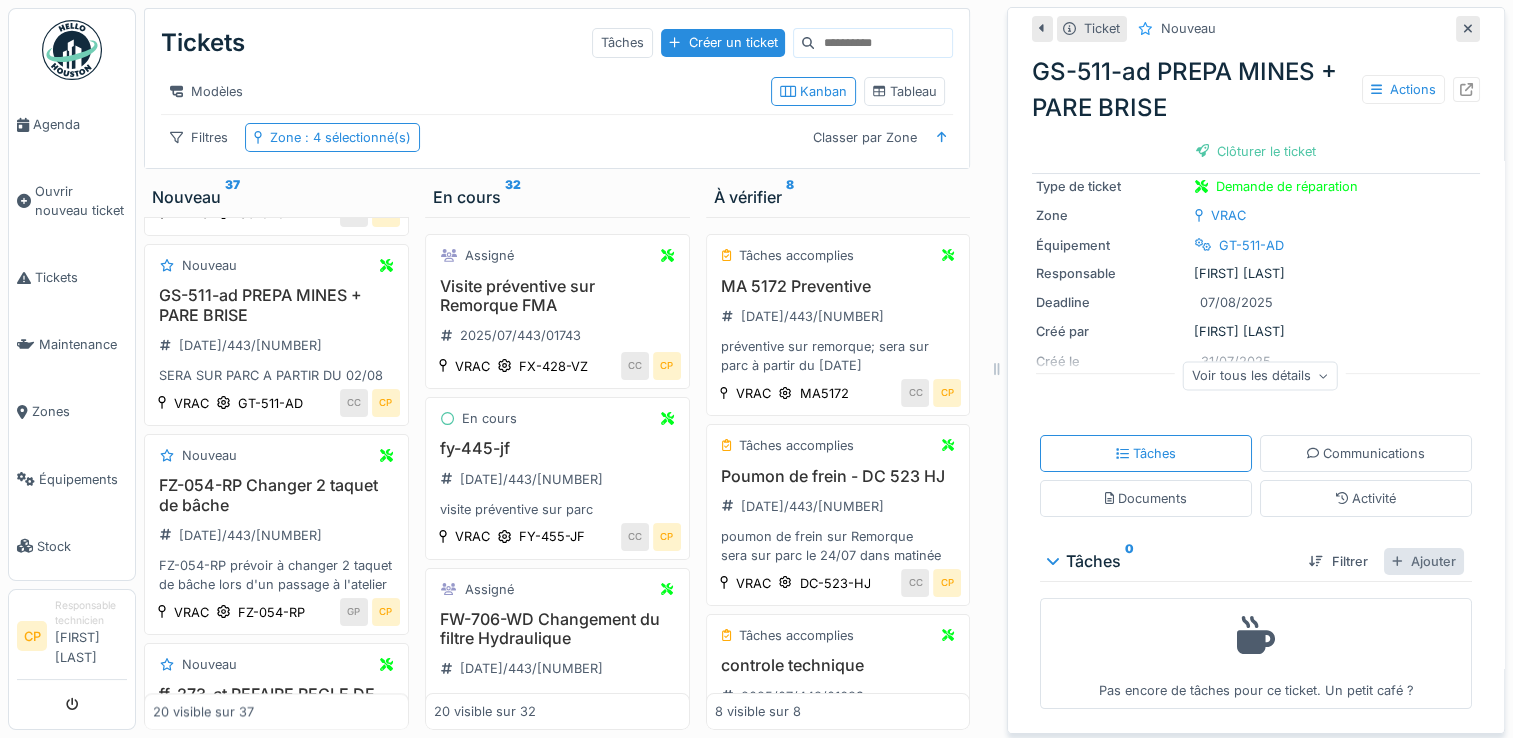 click at bounding box center [1397, 561] 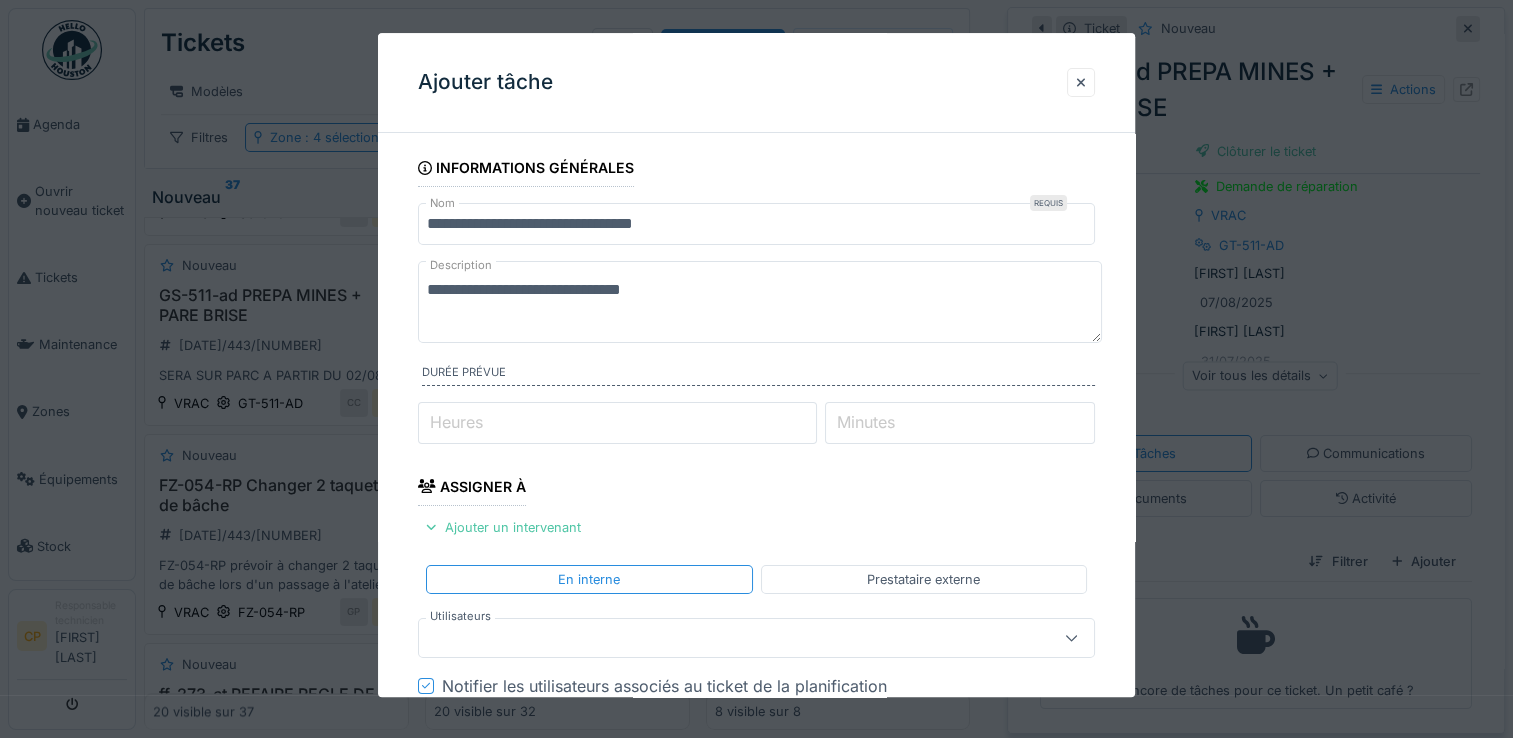 click at bounding box center (722, 638) 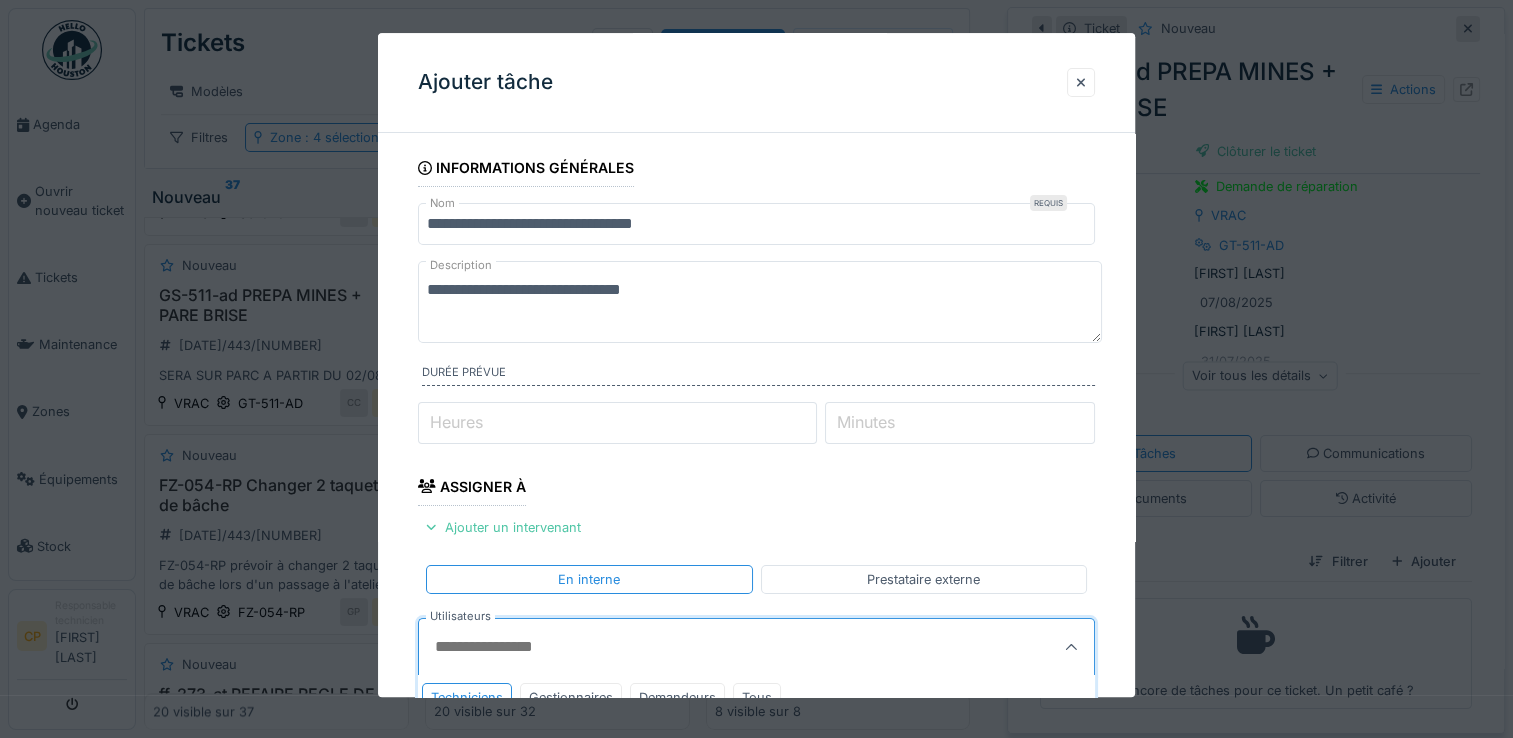 scroll, scrollTop: 507, scrollLeft: 0, axis: vertical 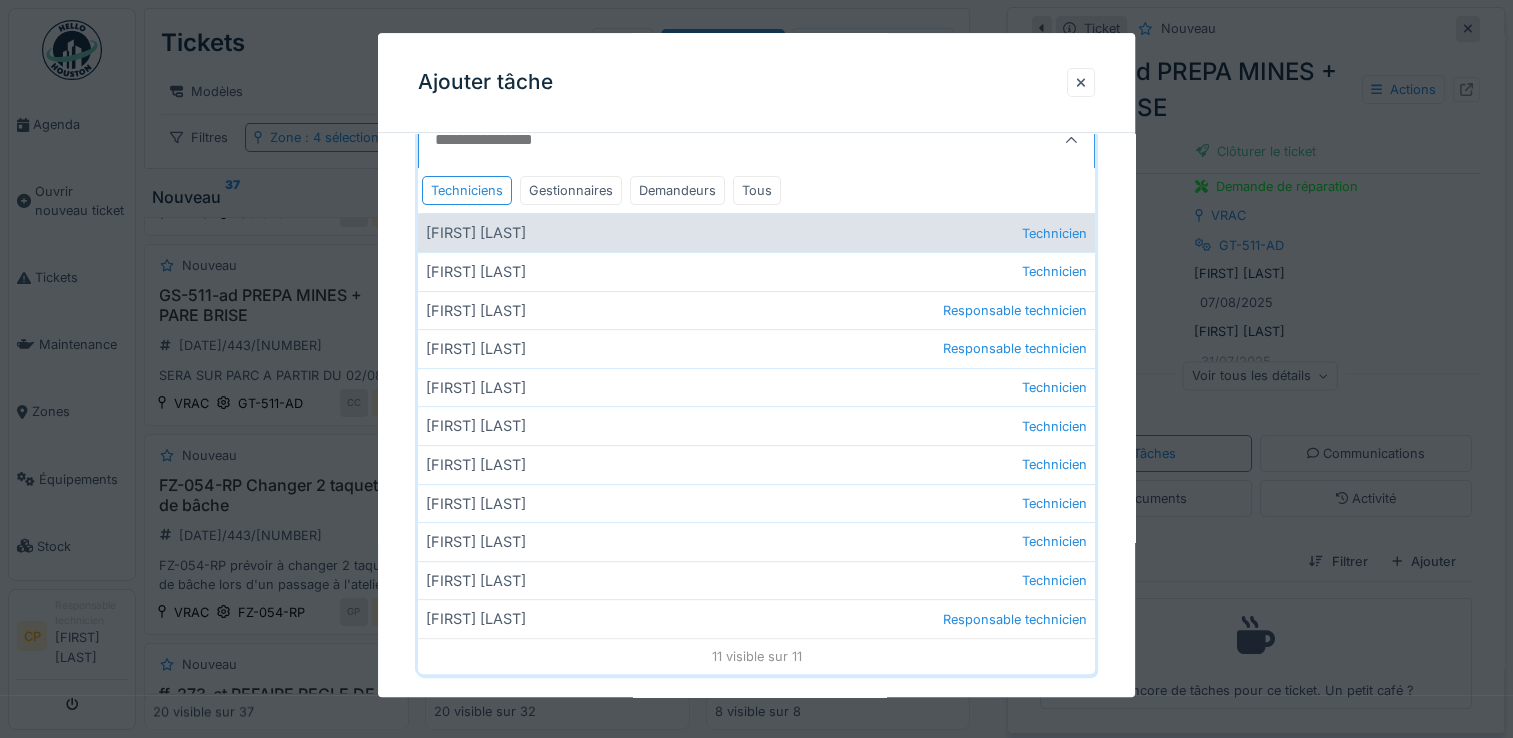 click on "Aziz Razzak   Technicien" at bounding box center [756, 233] 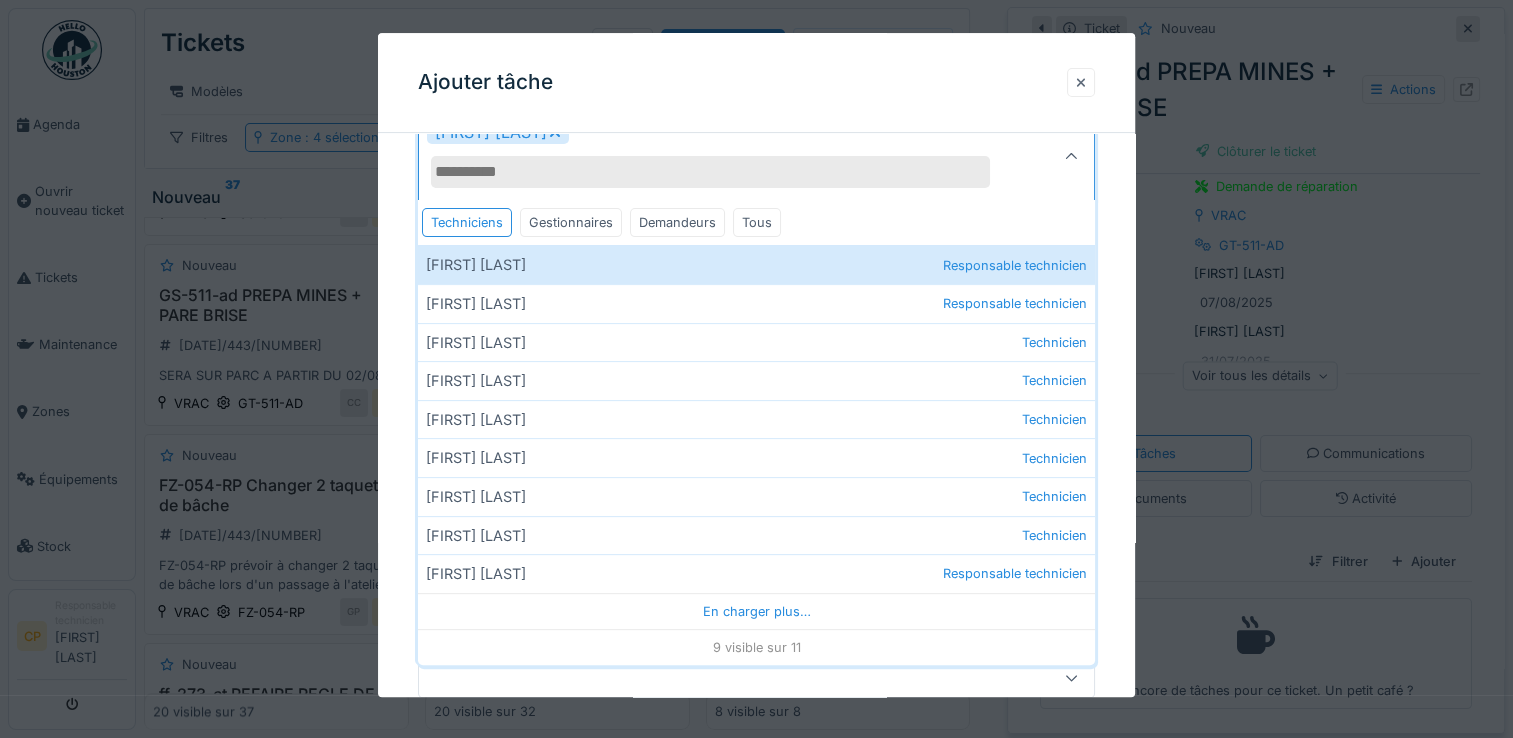 click at bounding box center (1081, 82) 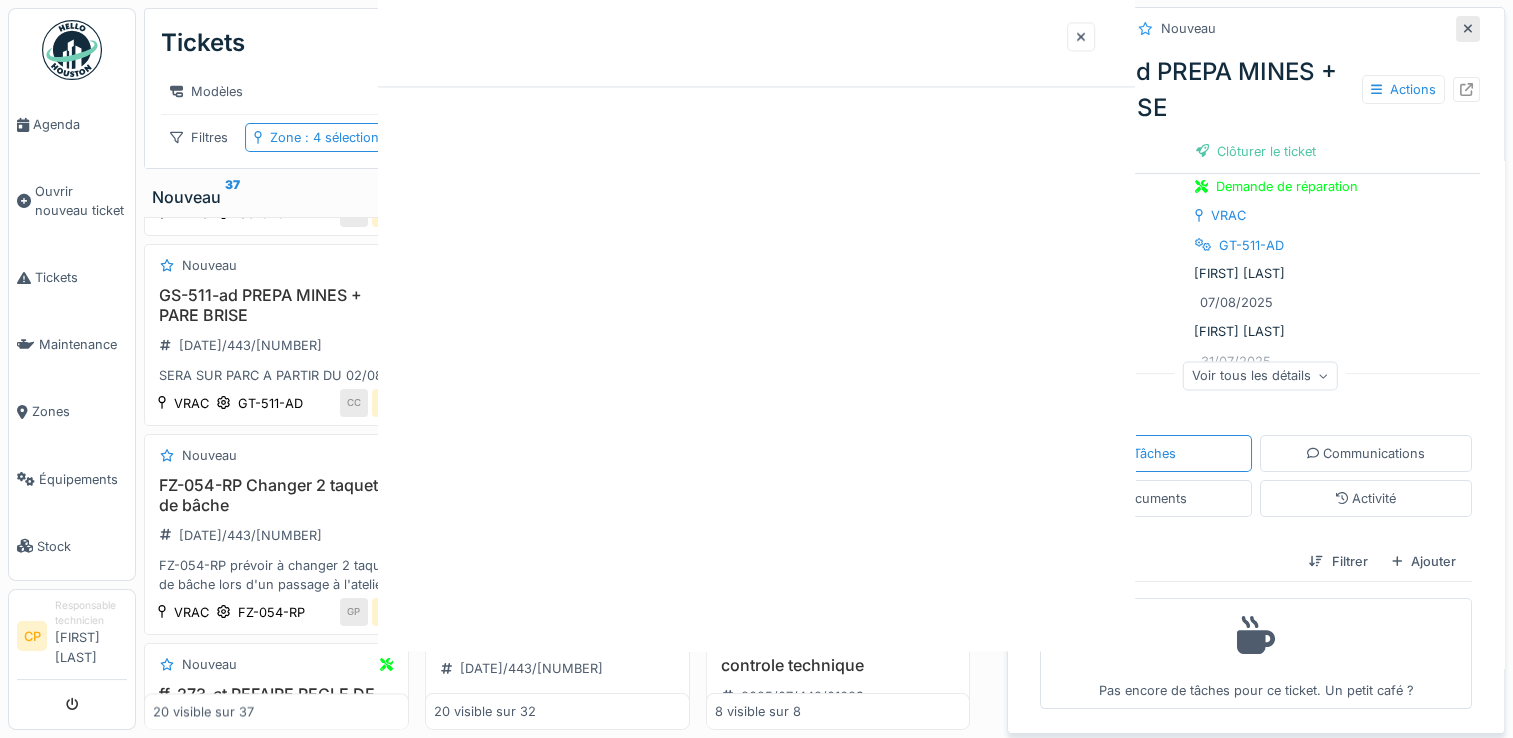scroll, scrollTop: 0, scrollLeft: 0, axis: both 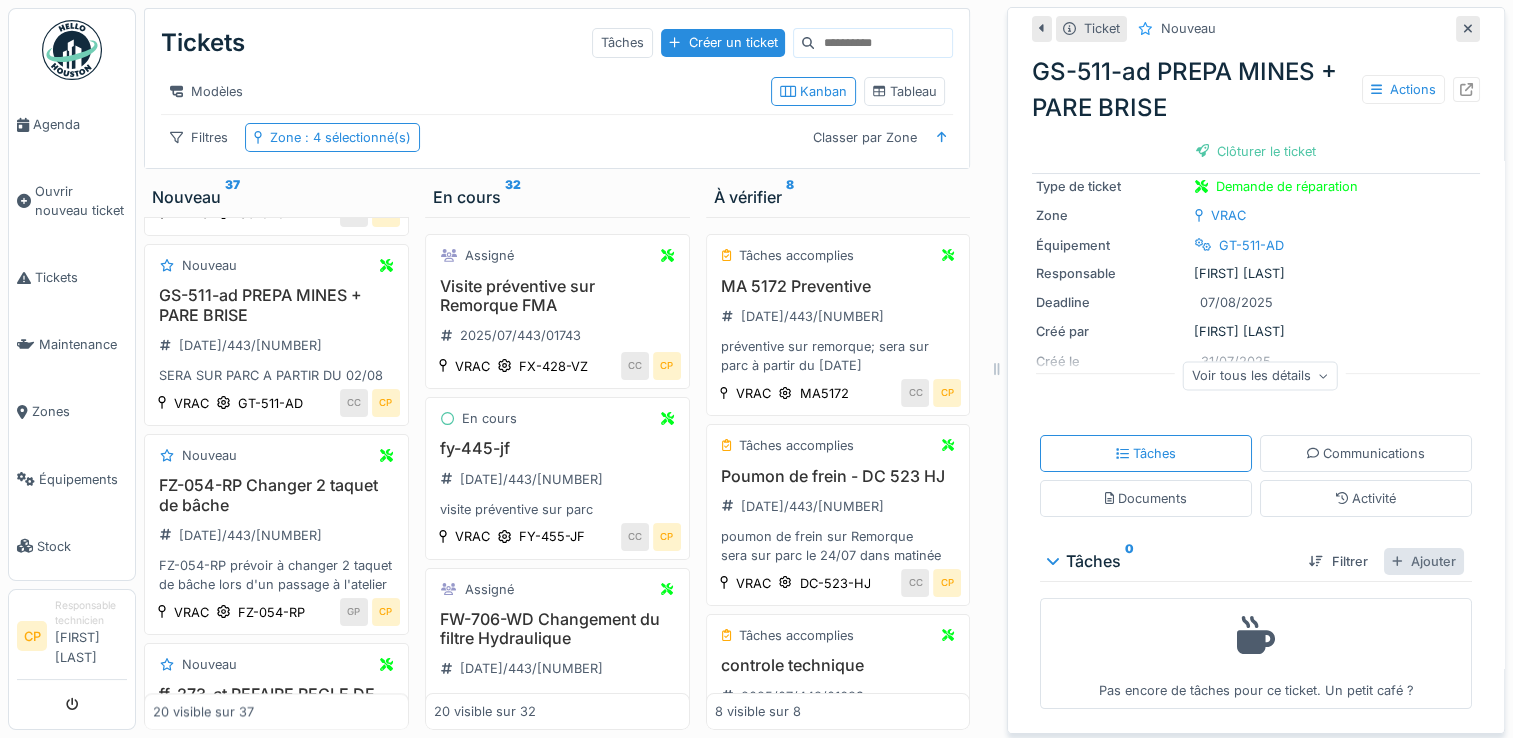 click on "Ajouter" at bounding box center (1424, 561) 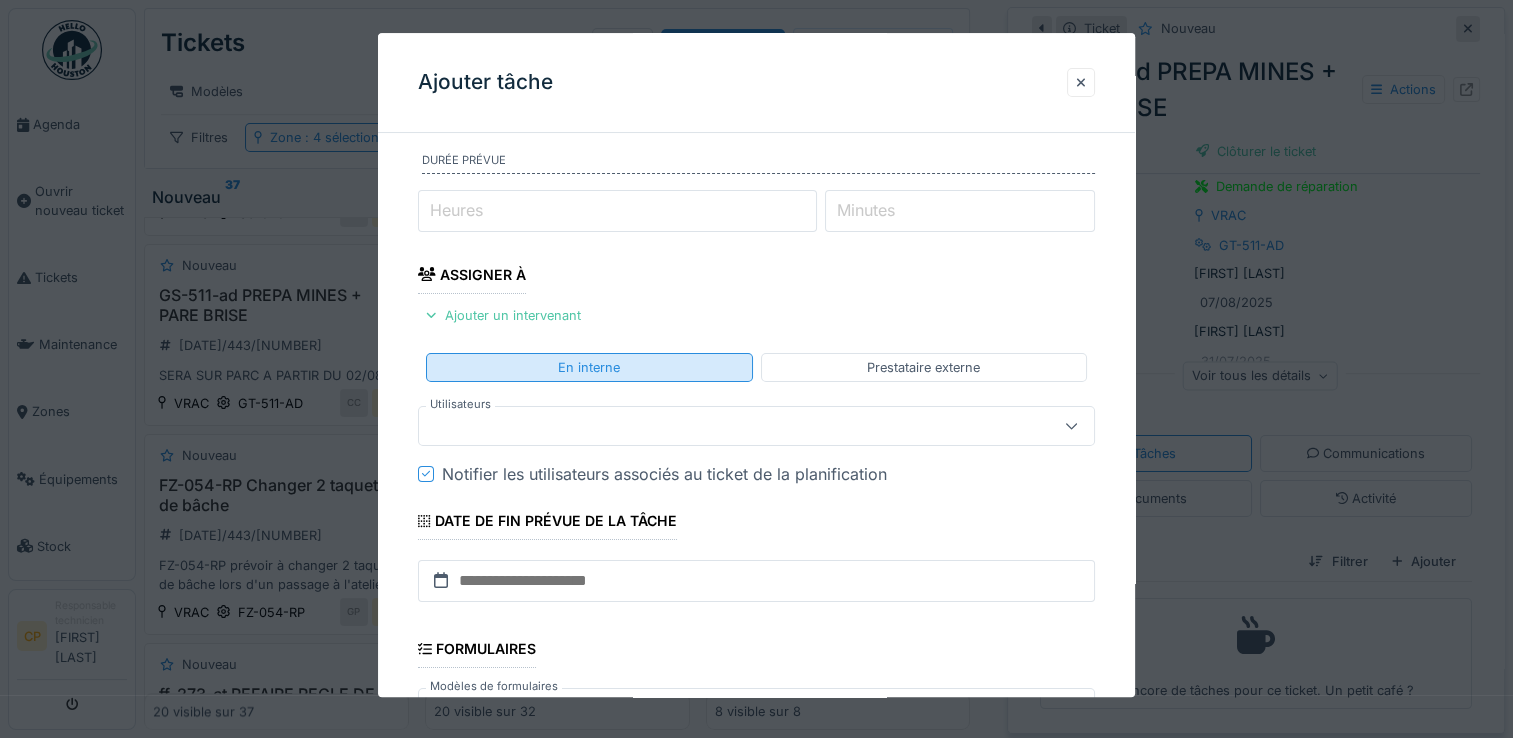 scroll, scrollTop: 200, scrollLeft: 0, axis: vertical 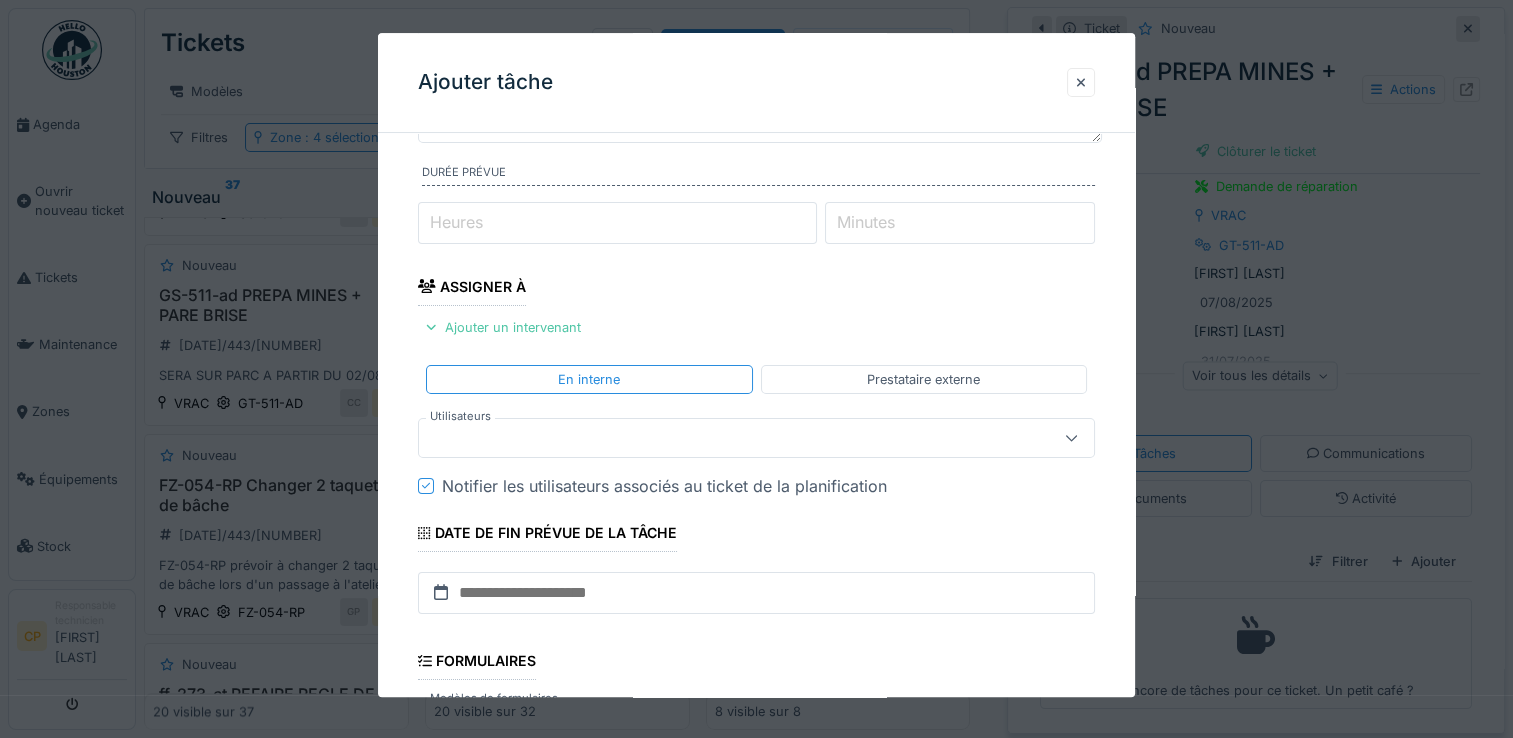 click at bounding box center [722, 438] 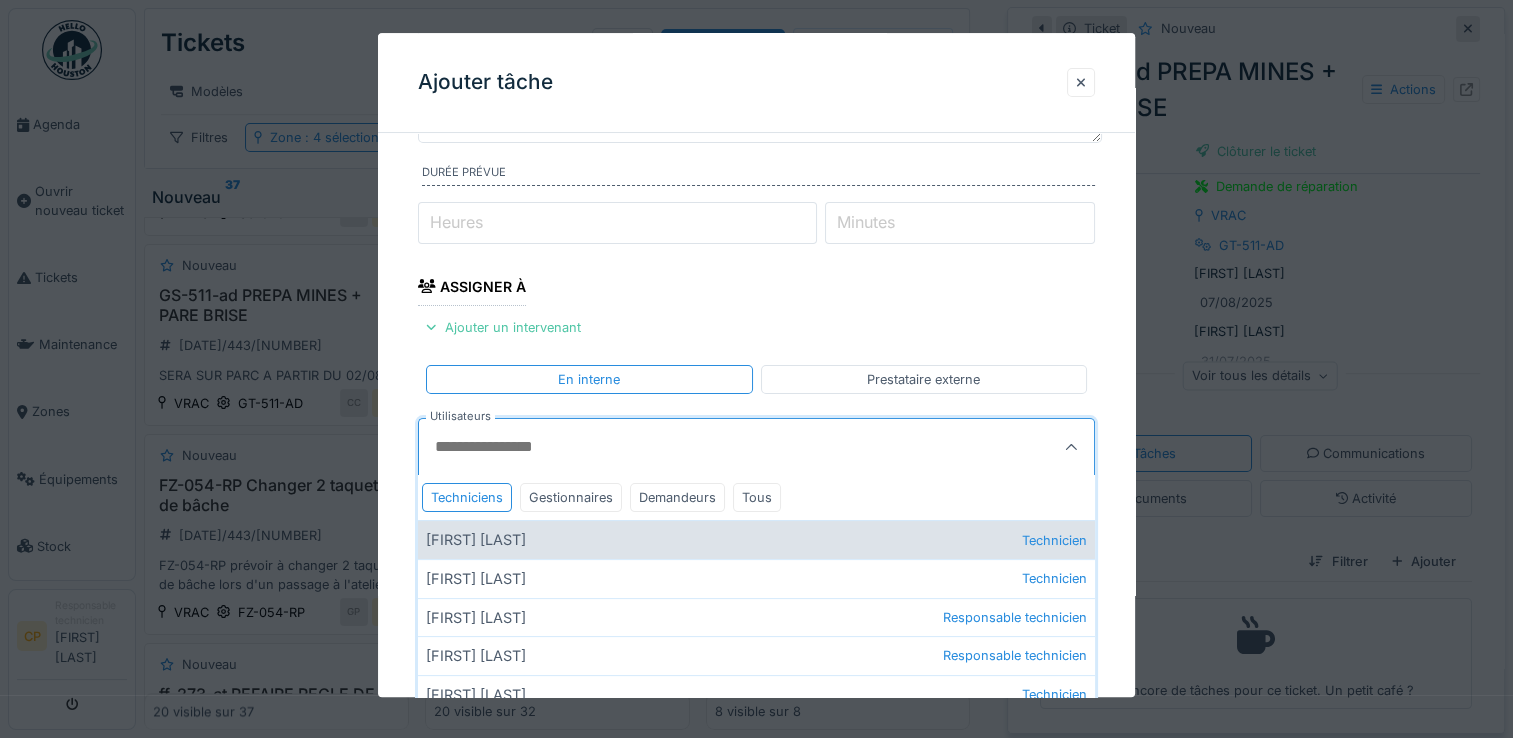 click on "Aziz Razzak   Technicien" at bounding box center [756, 540] 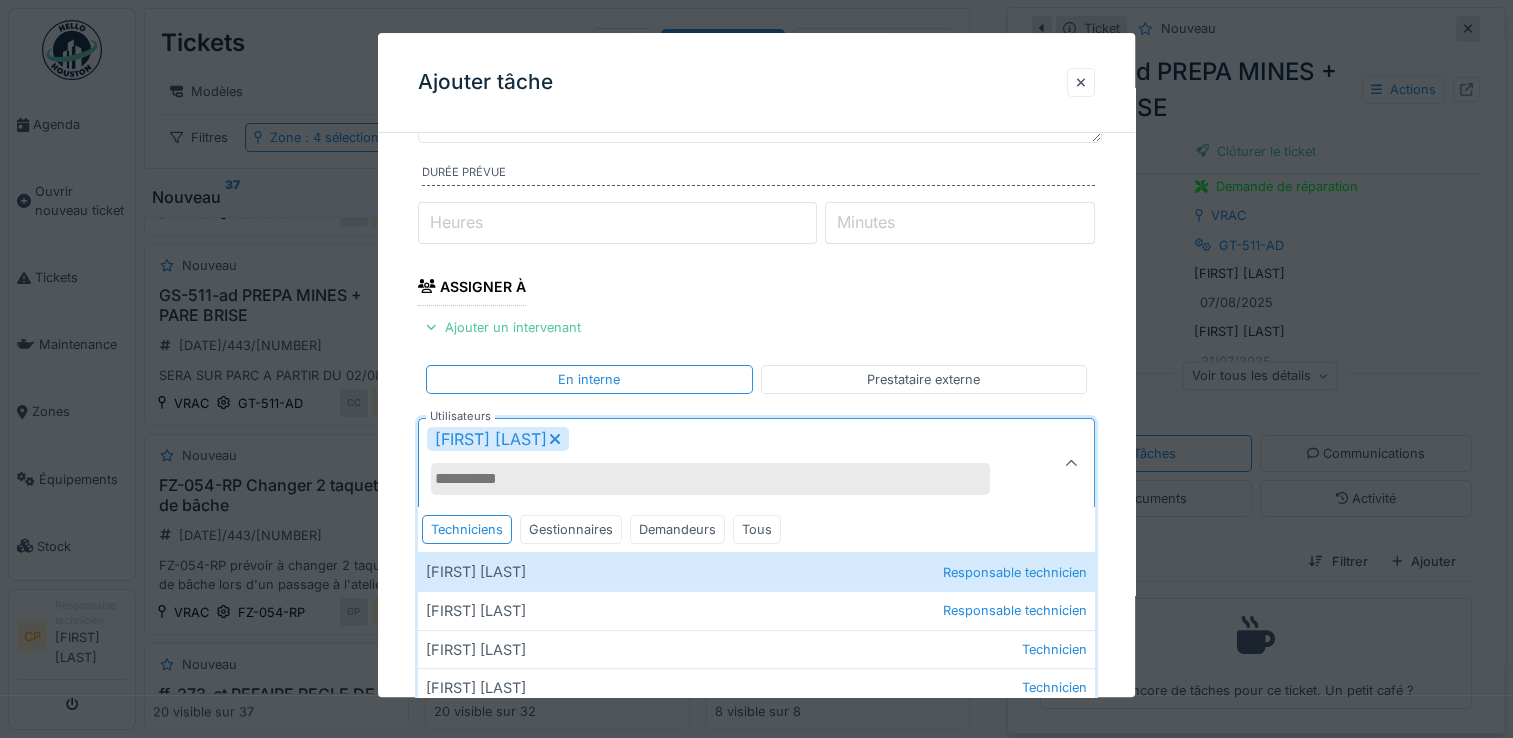 click 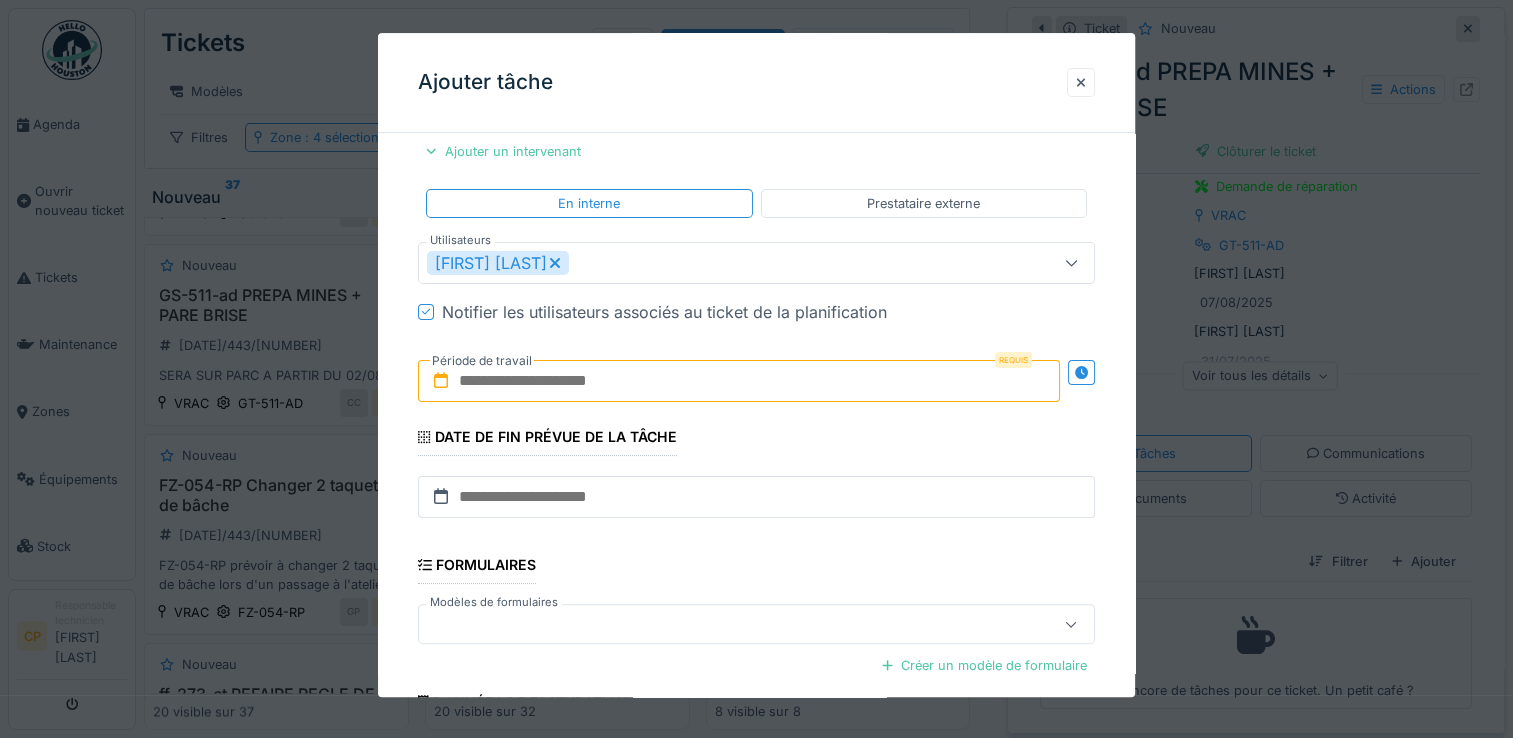 scroll, scrollTop: 500, scrollLeft: 0, axis: vertical 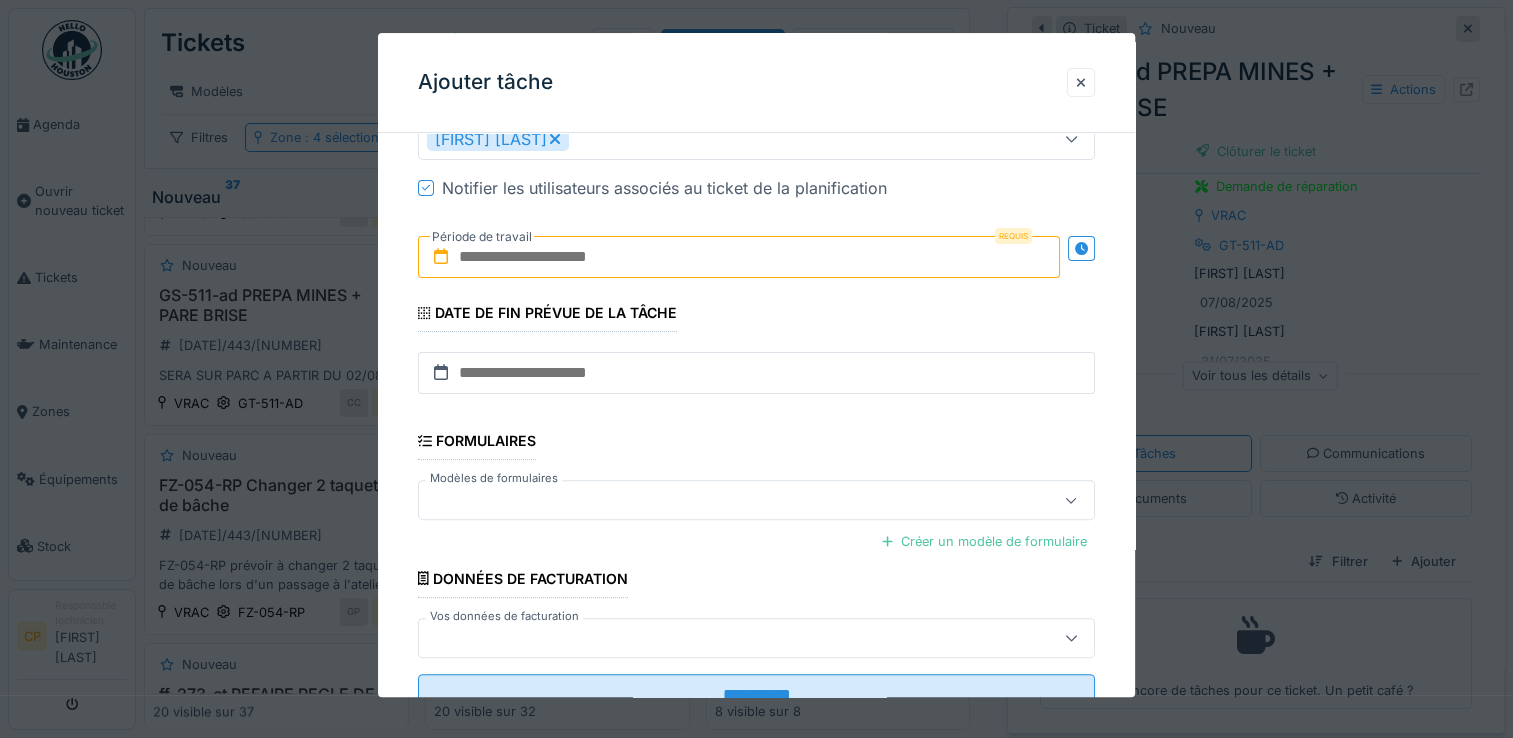 click at bounding box center [739, 257] 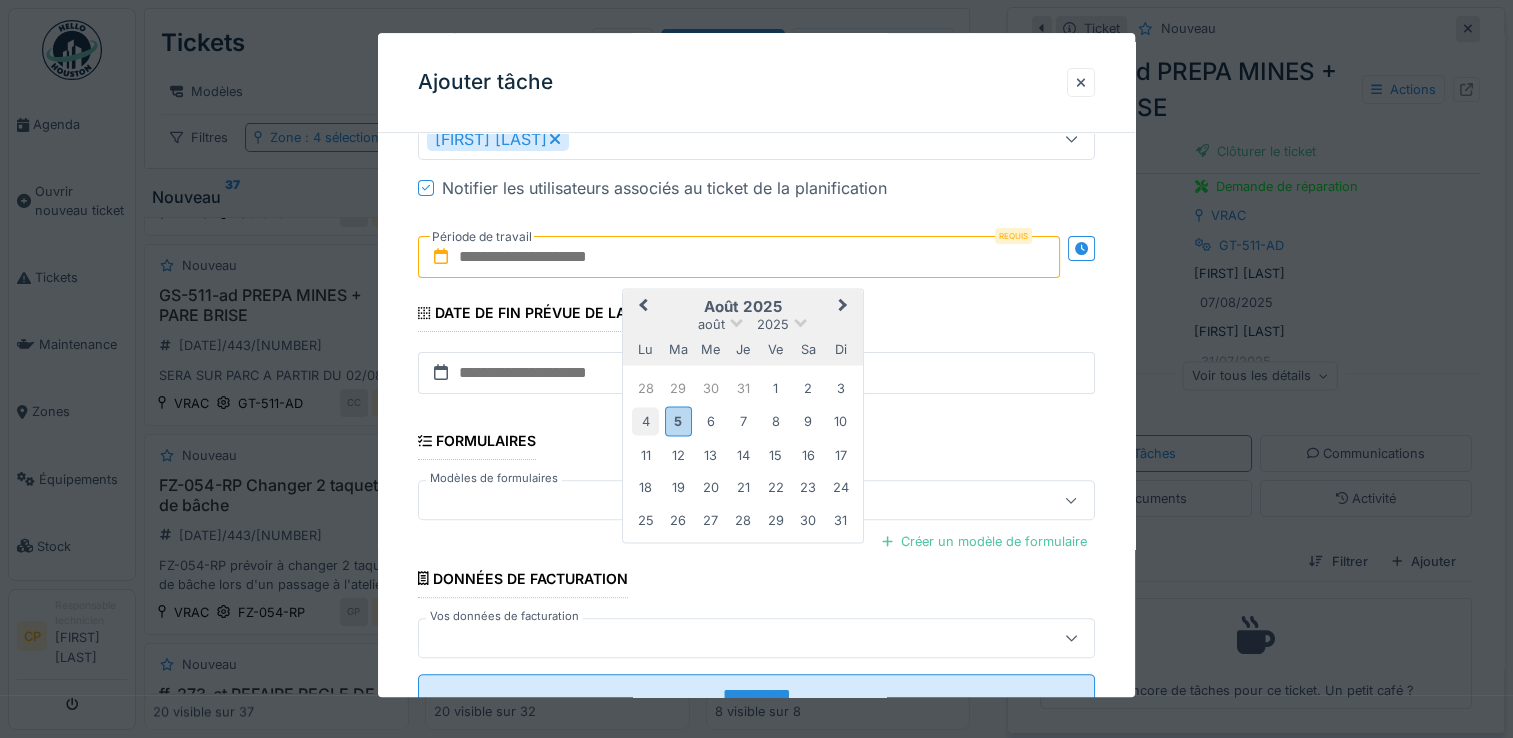 click on "4" at bounding box center (645, 421) 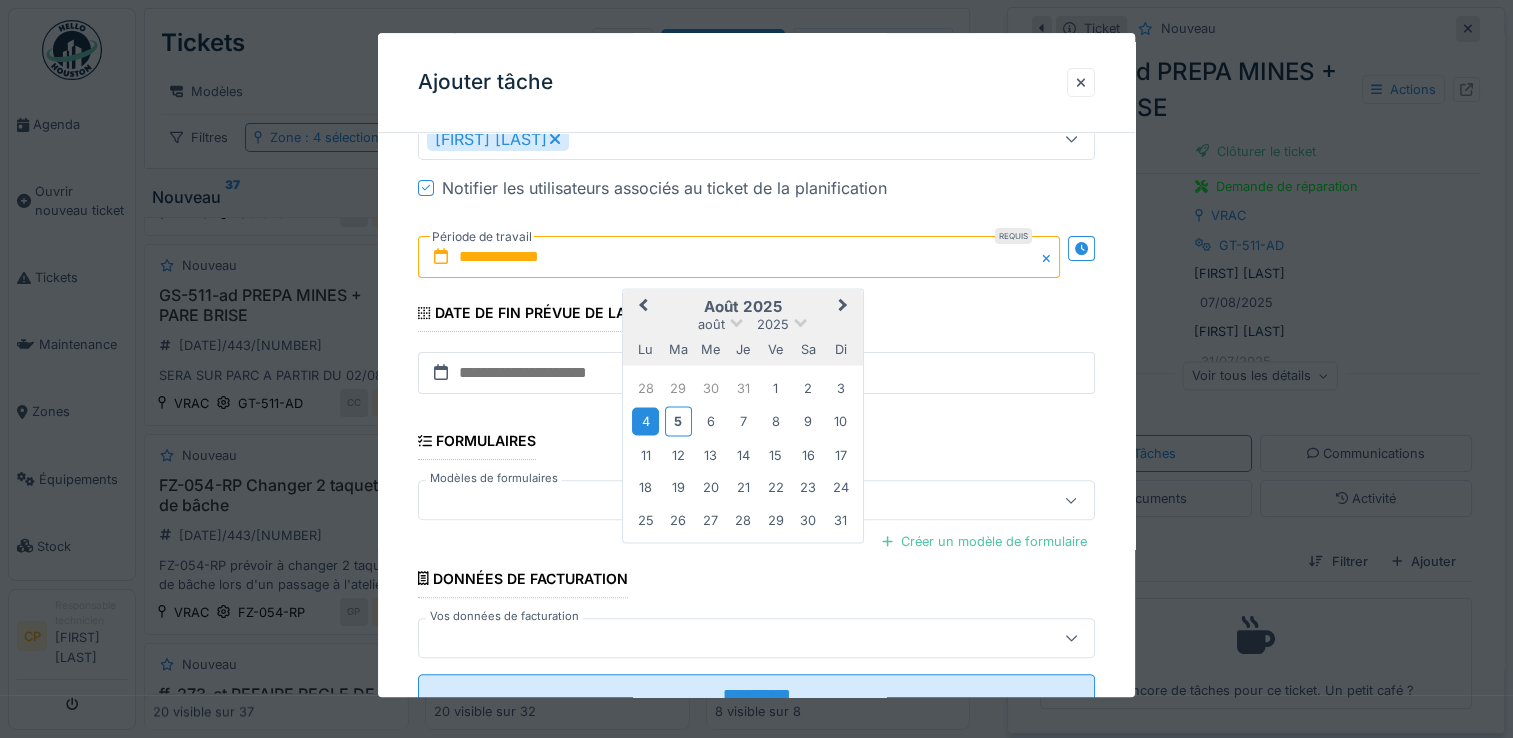 click on "4" at bounding box center [645, 421] 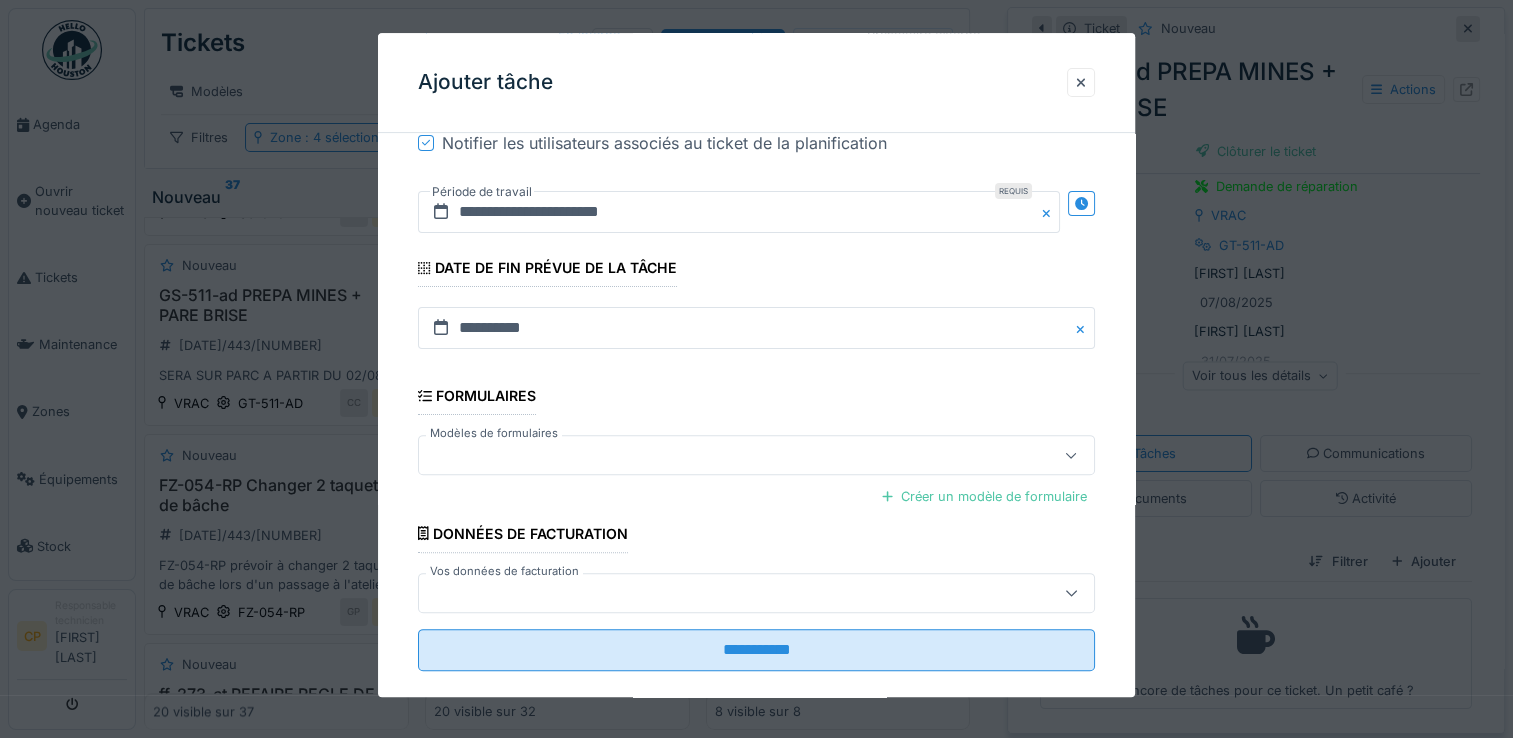 scroll, scrollTop: 569, scrollLeft: 0, axis: vertical 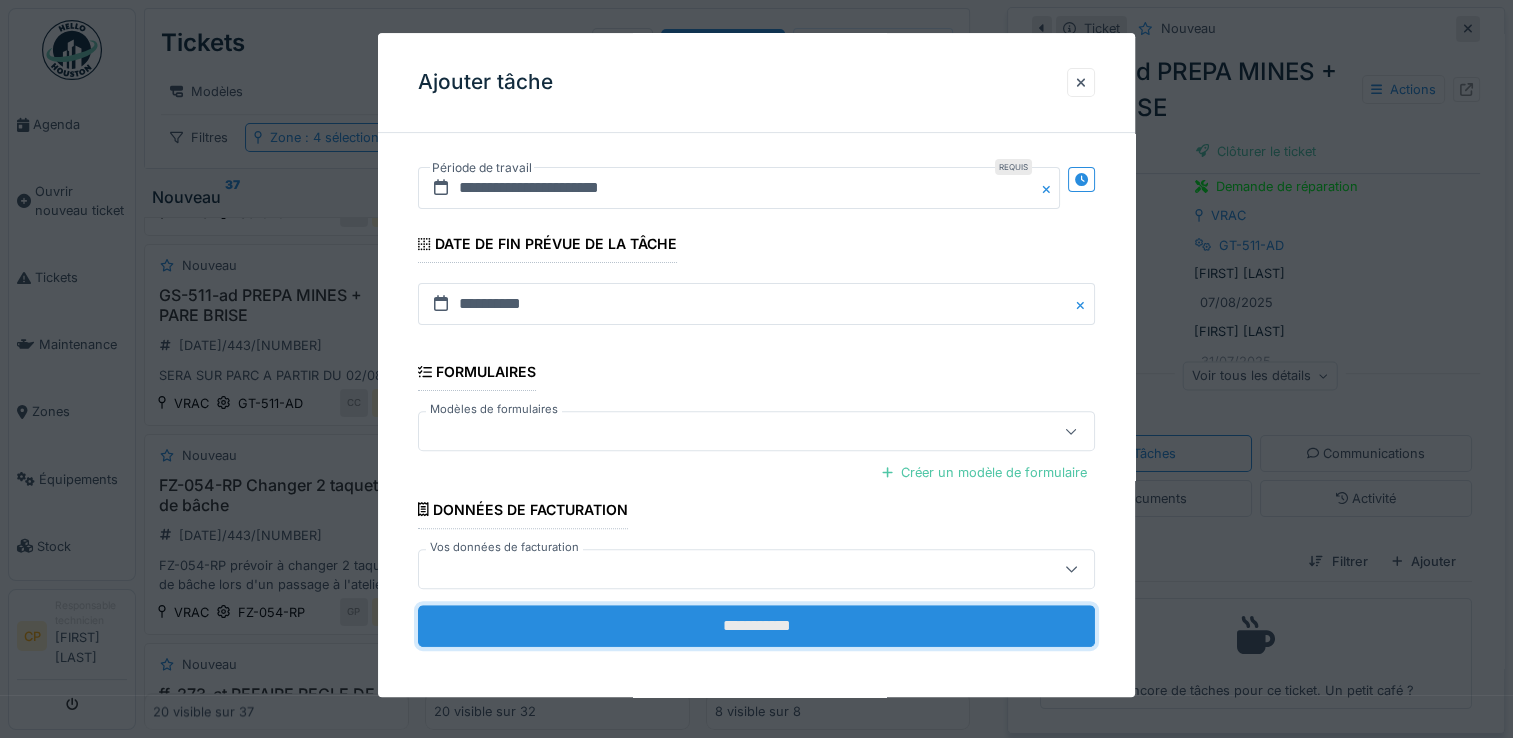 click on "**********" at bounding box center (756, 626) 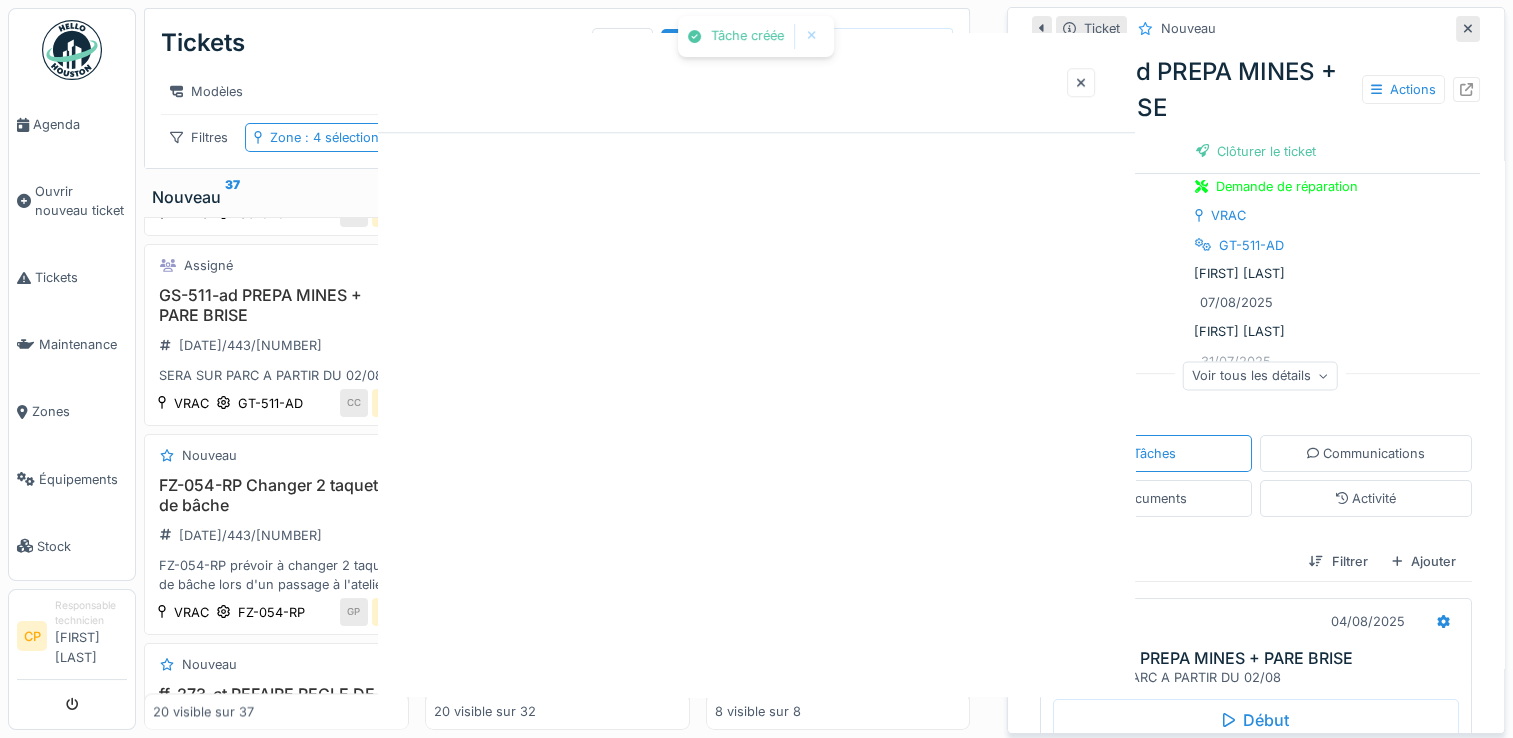 scroll, scrollTop: 0, scrollLeft: 0, axis: both 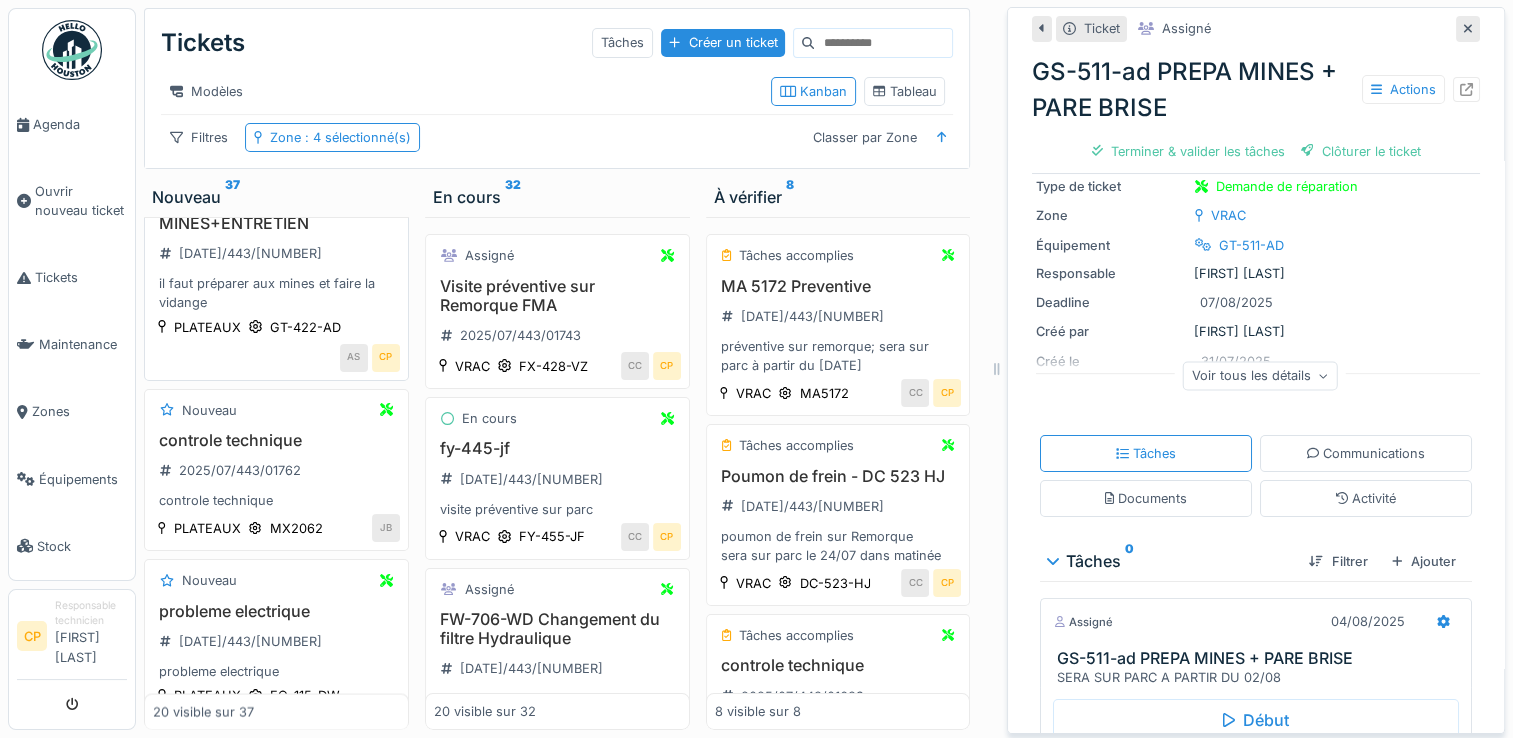 click on "PREPARATION MINES+ENTRETIEN" at bounding box center (276, 214) 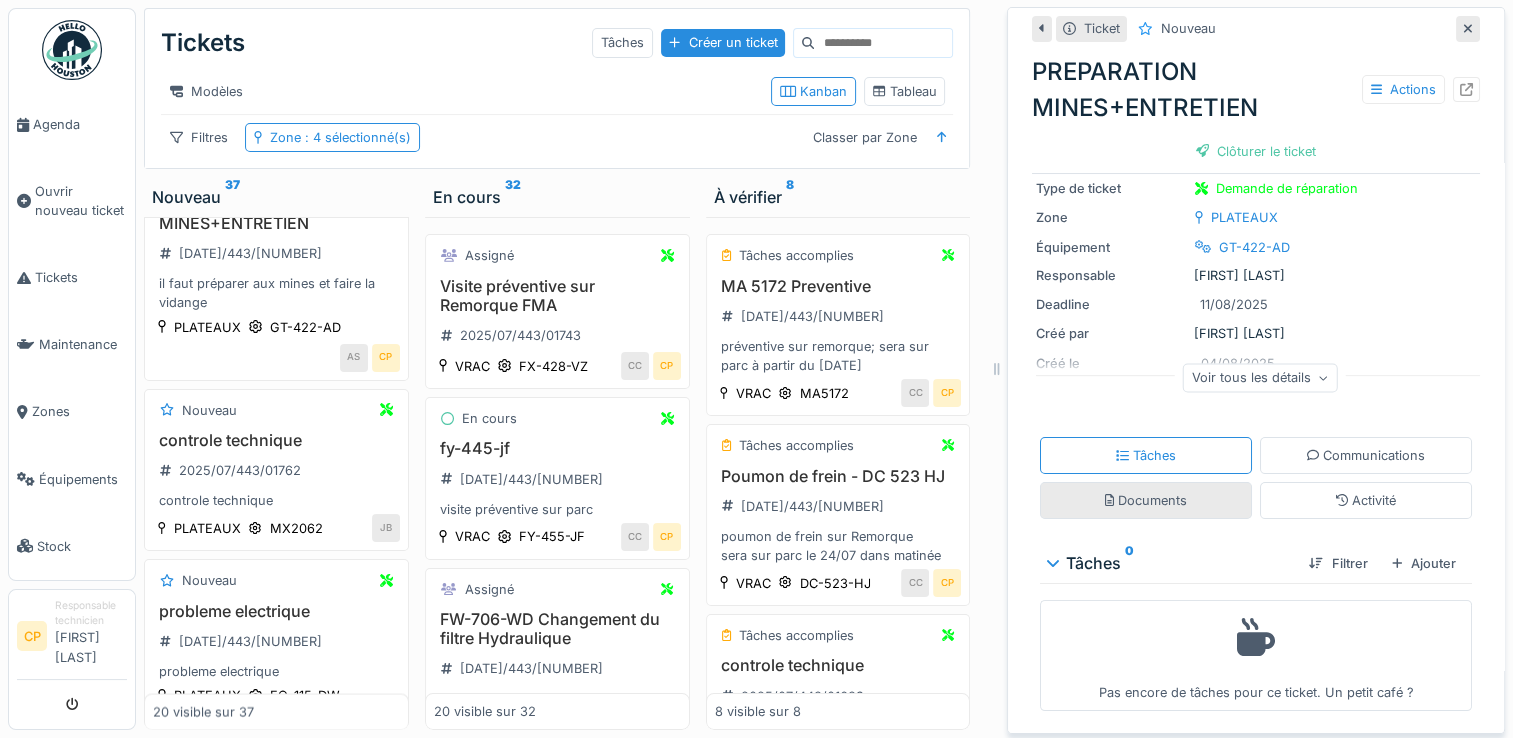 scroll, scrollTop: 102, scrollLeft: 0, axis: vertical 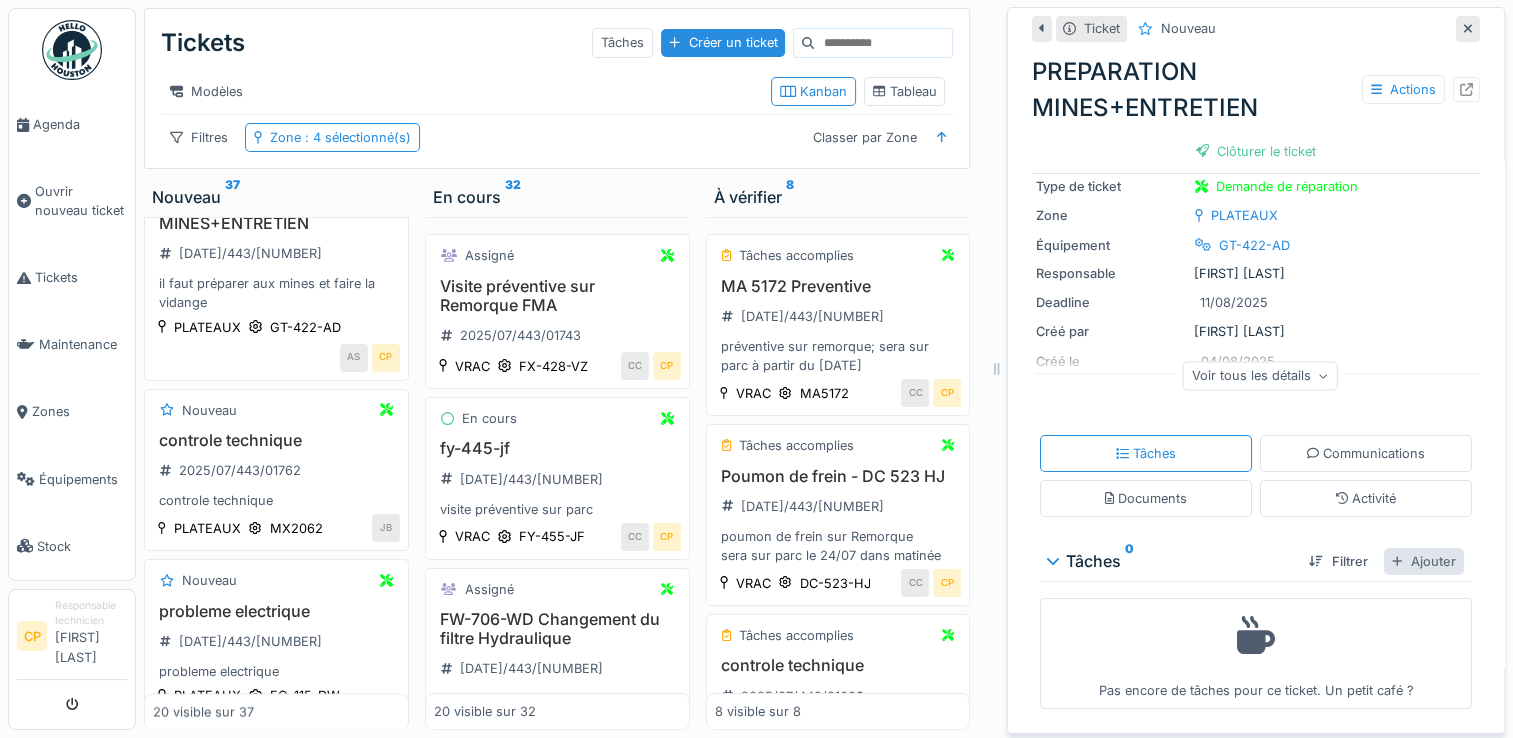 click on "Ajouter" at bounding box center (1424, 561) 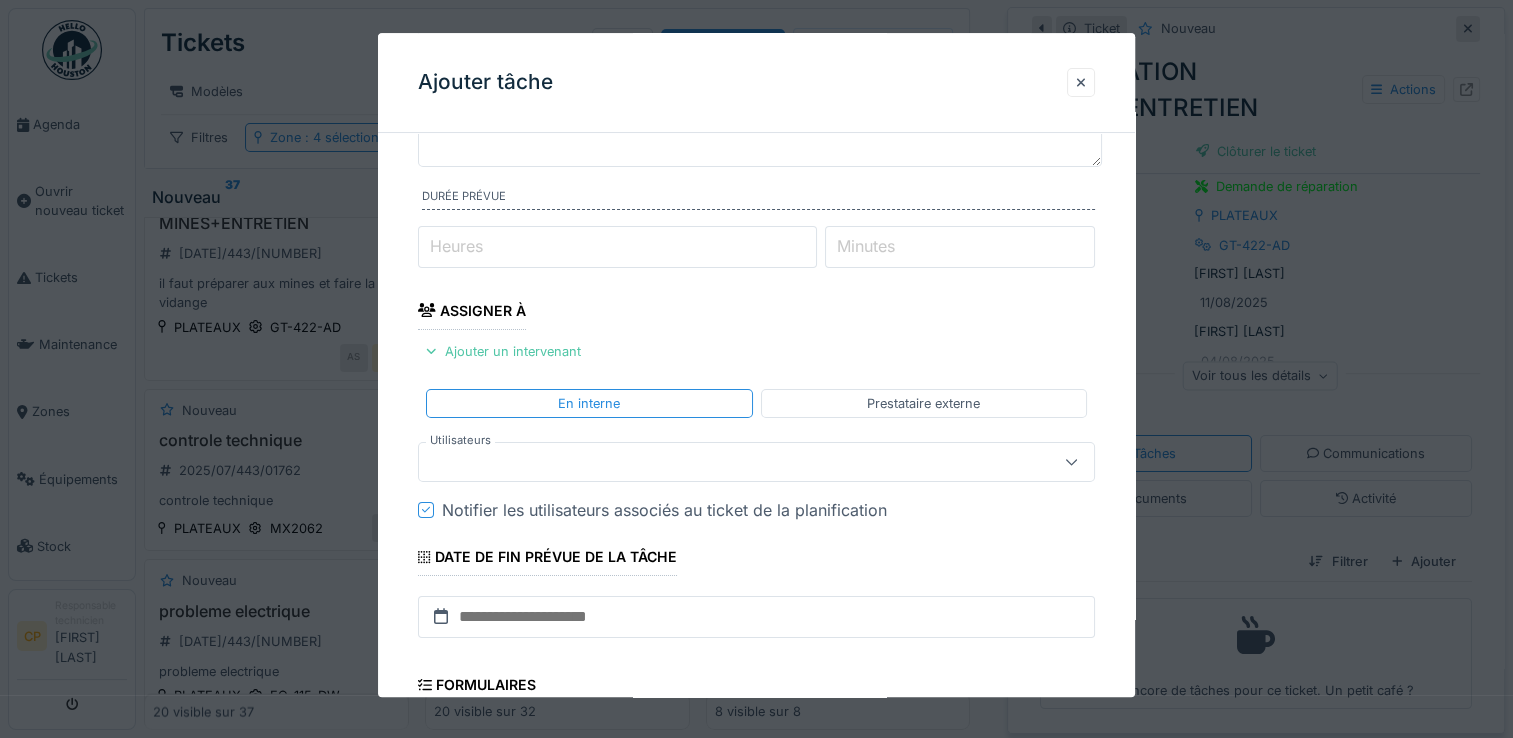 scroll, scrollTop: 200, scrollLeft: 0, axis: vertical 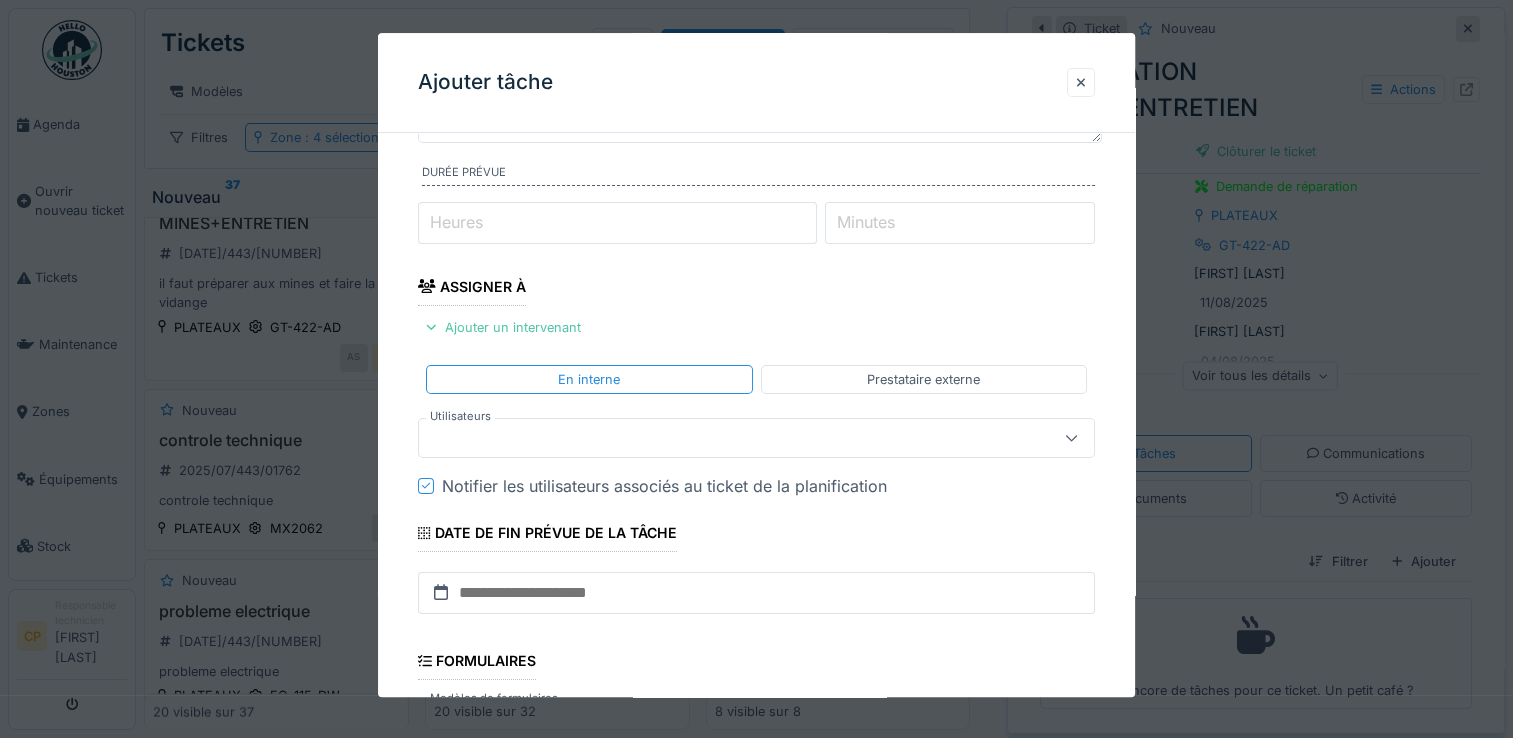 click at bounding box center [756, 438] 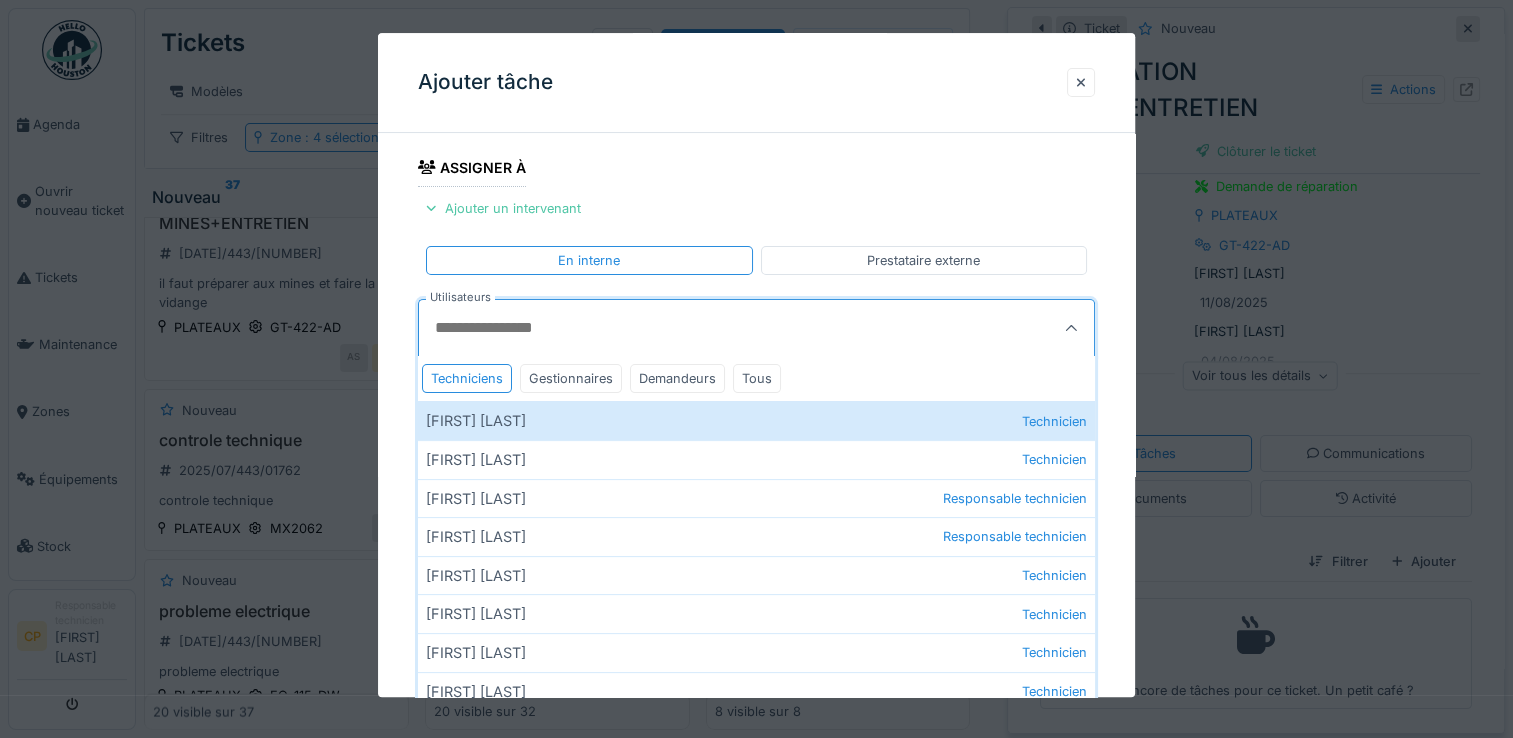 scroll, scrollTop: 400, scrollLeft: 0, axis: vertical 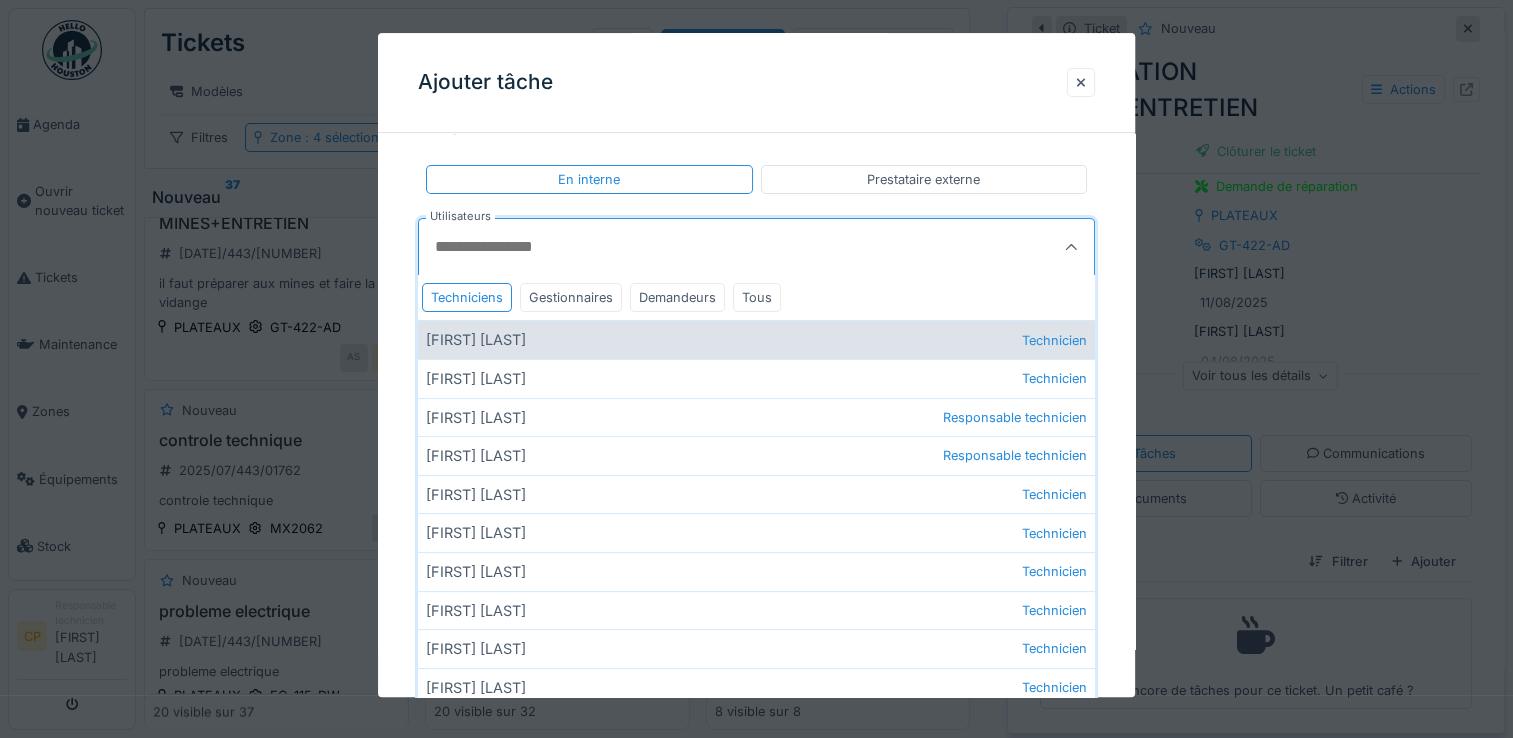 click on "Aziz Razzak   Technicien" at bounding box center (756, 340) 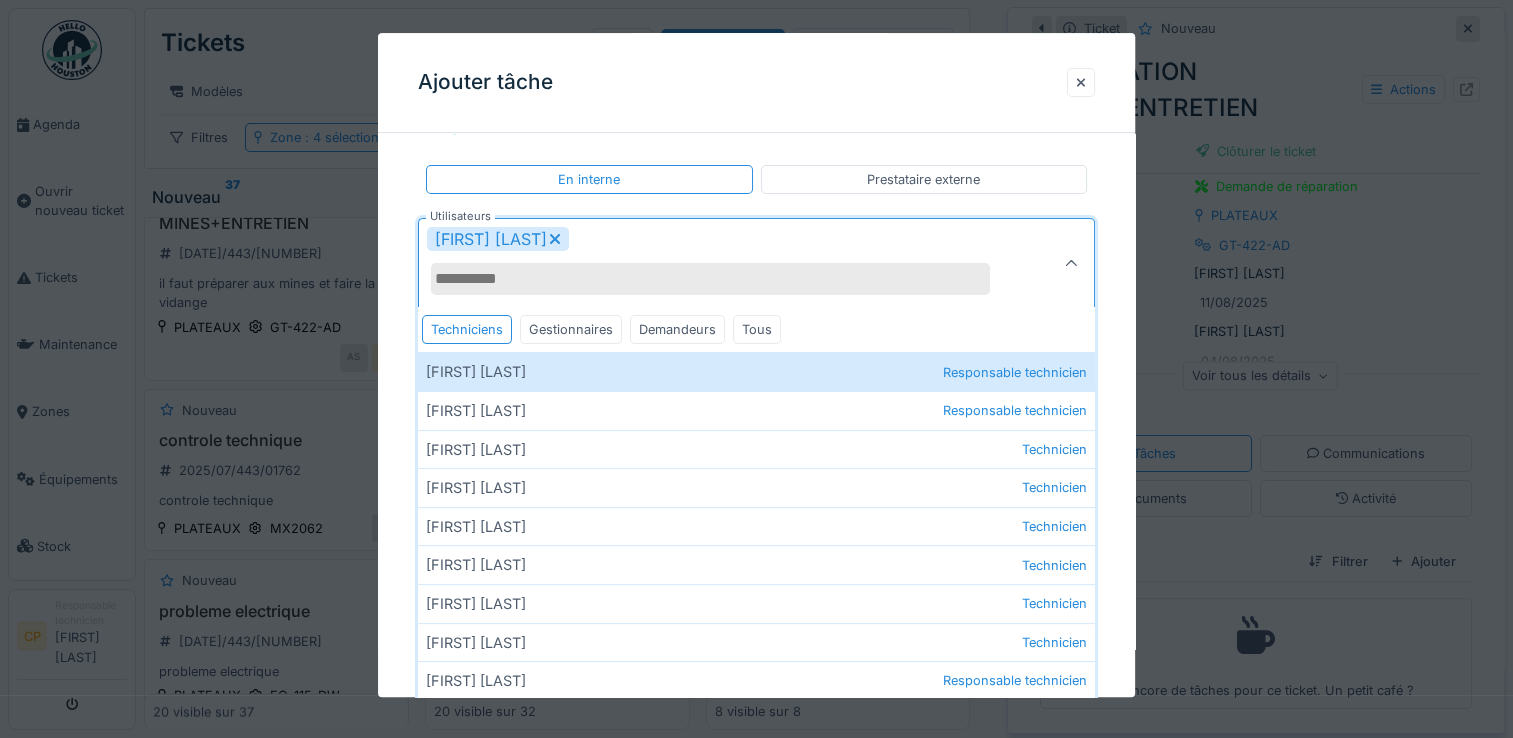 click 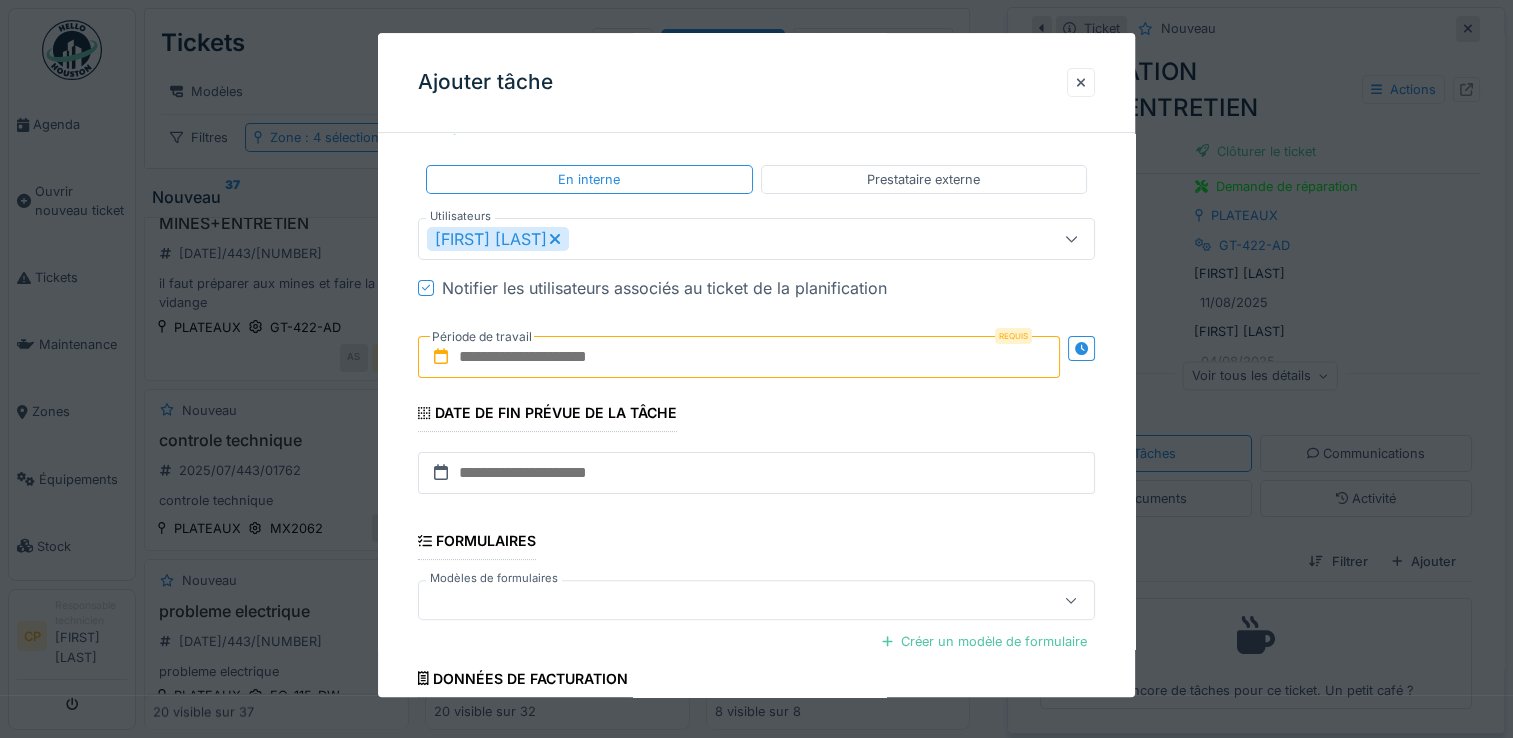 click on "Requis Période de travail" at bounding box center [756, 357] 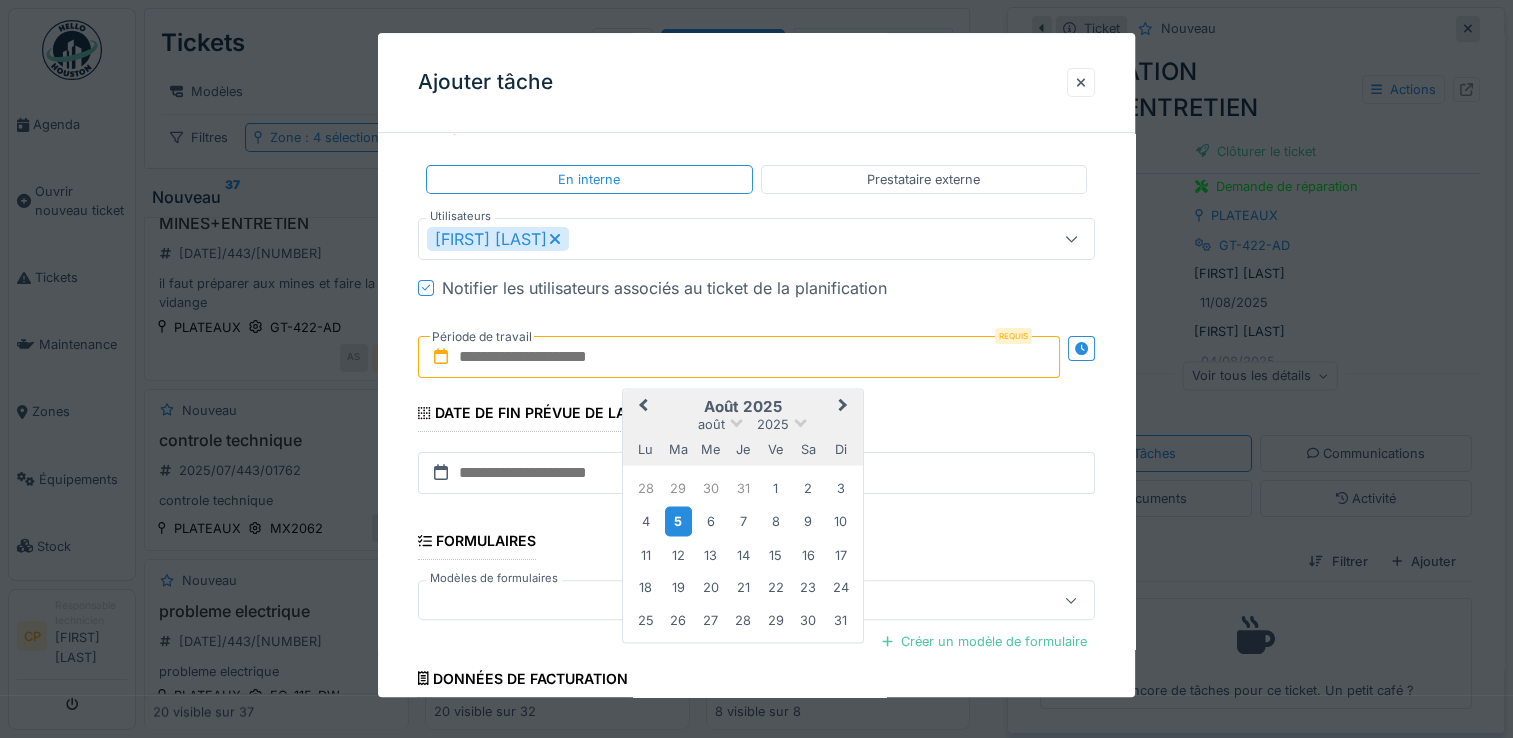 click on "5" at bounding box center (678, 521) 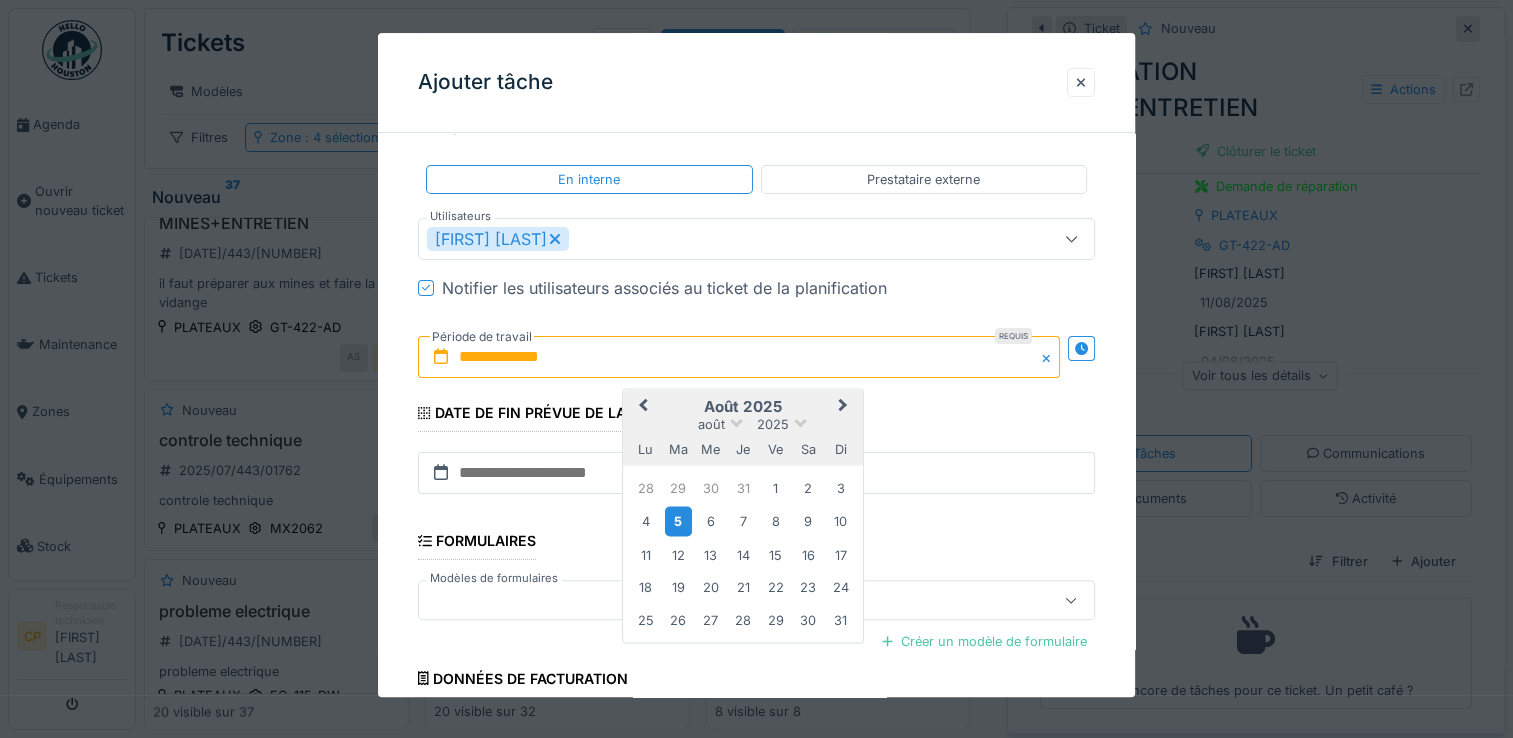 click on "5" at bounding box center [678, 521] 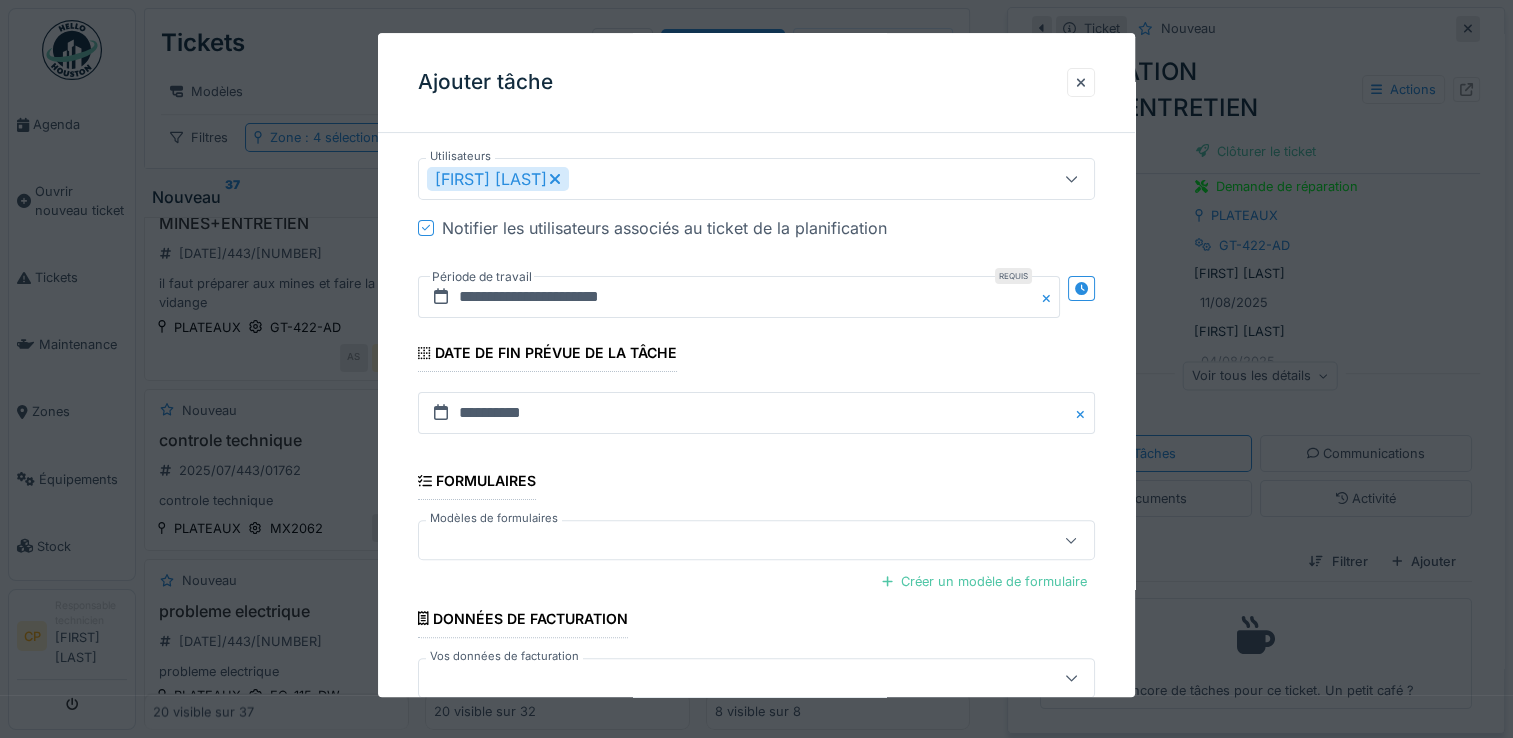scroll, scrollTop: 569, scrollLeft: 0, axis: vertical 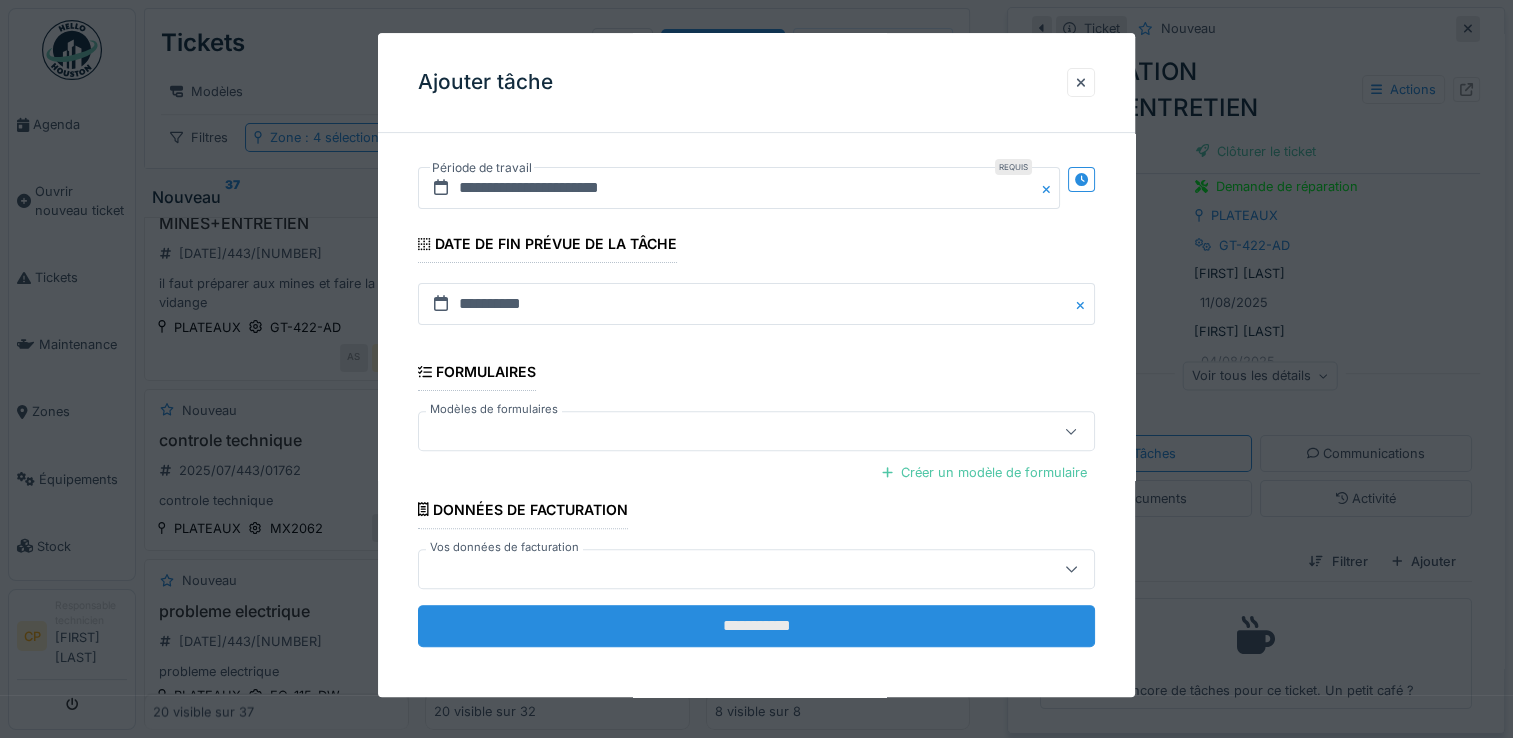 click on "**********" at bounding box center [756, 626] 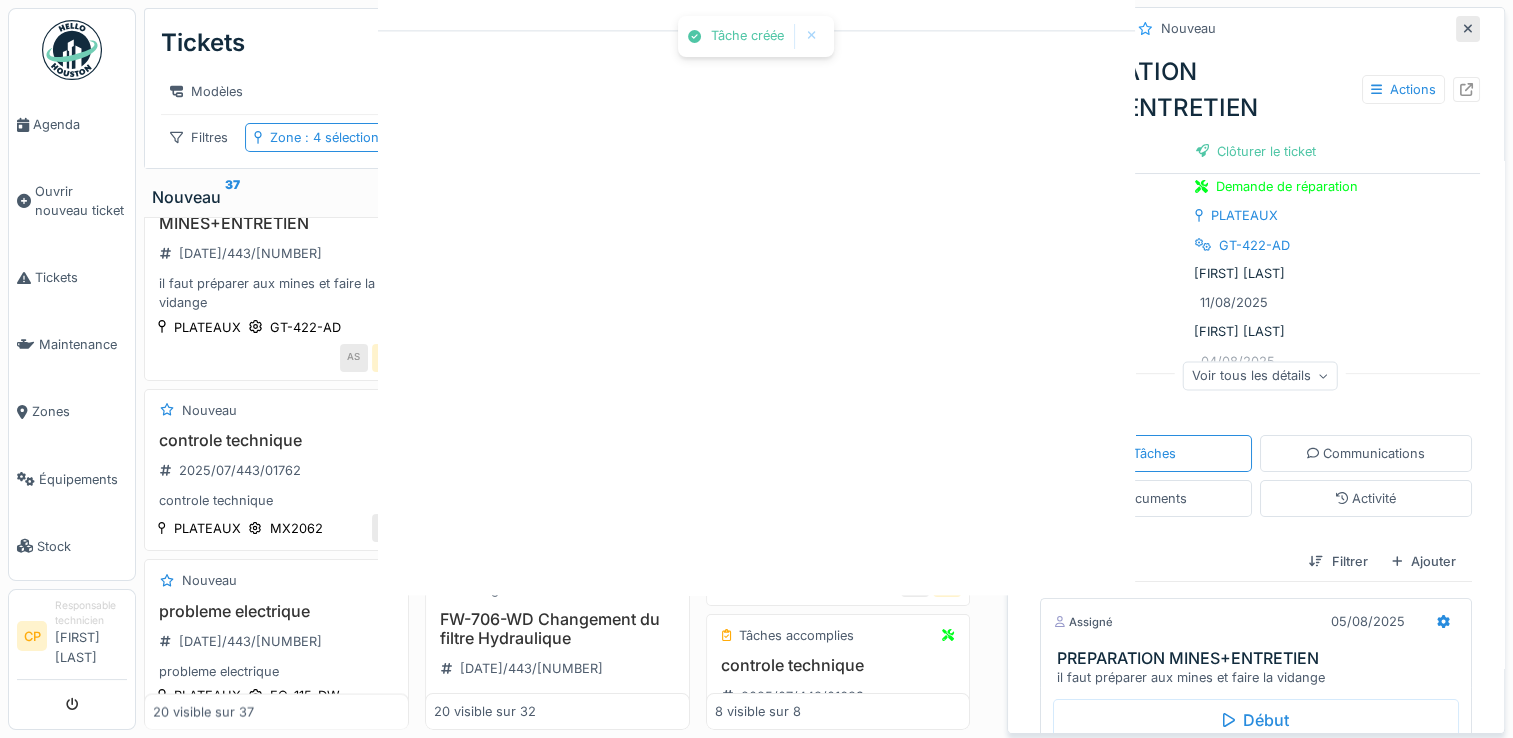 scroll, scrollTop: 0, scrollLeft: 0, axis: both 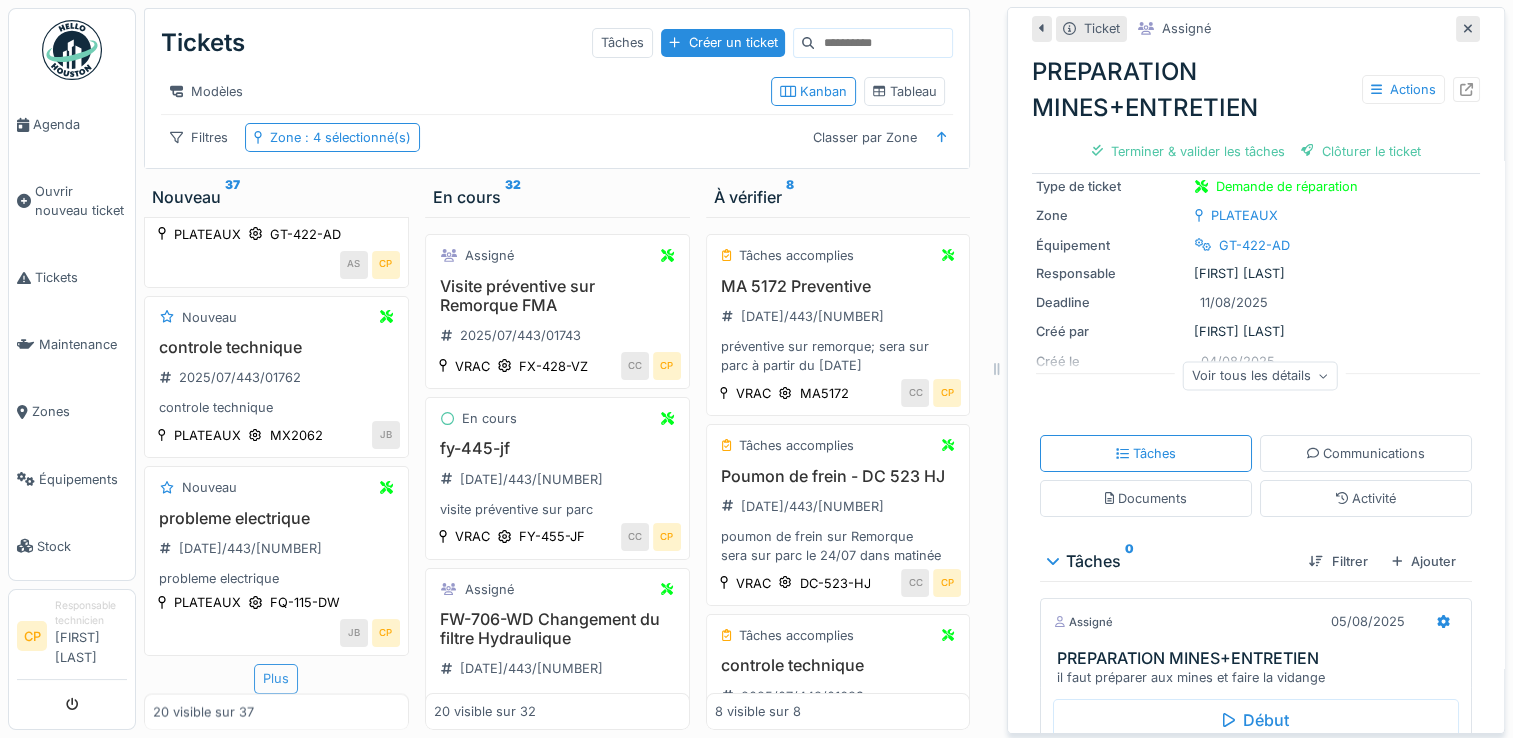 click on "Plus" at bounding box center (276, 678) 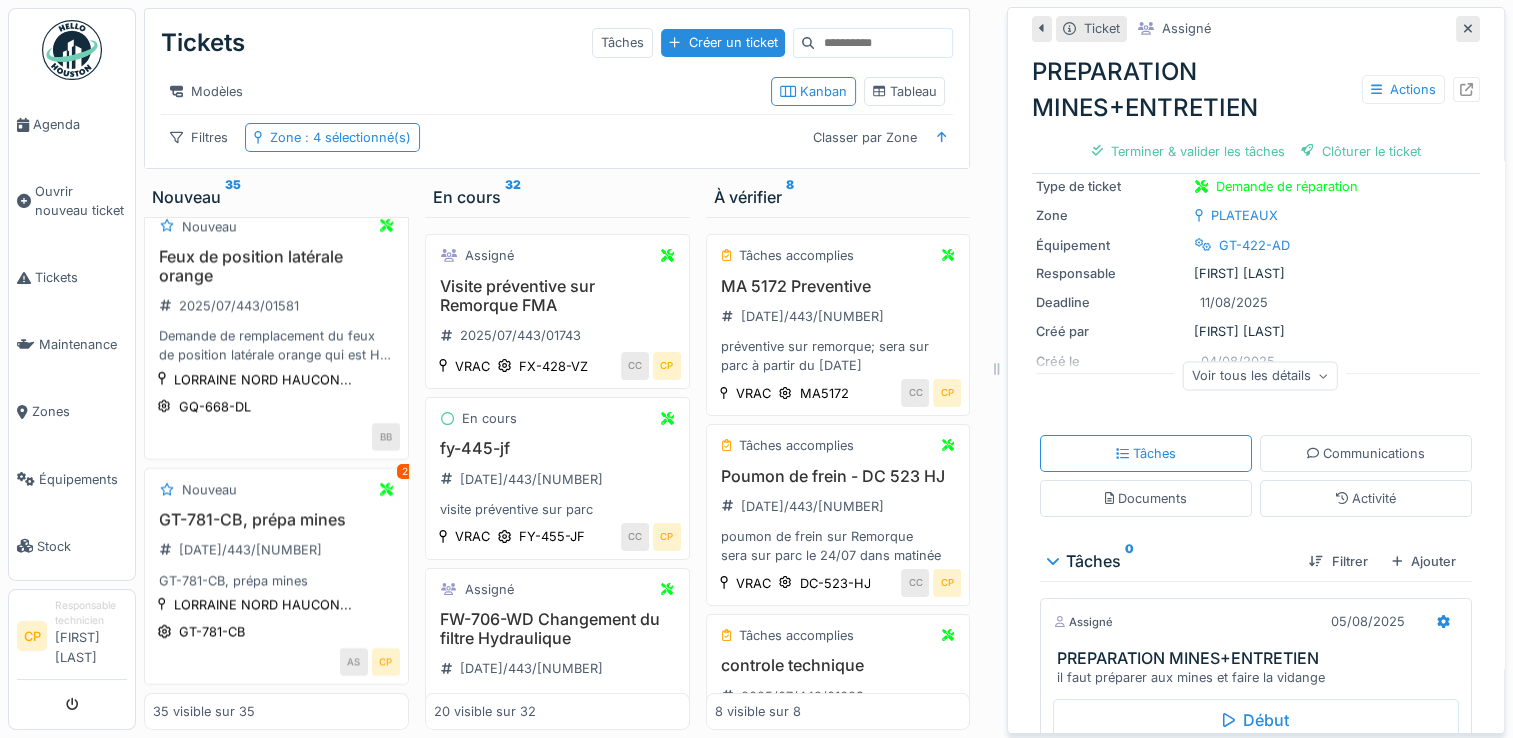 scroll, scrollTop: 7308, scrollLeft: 0, axis: vertical 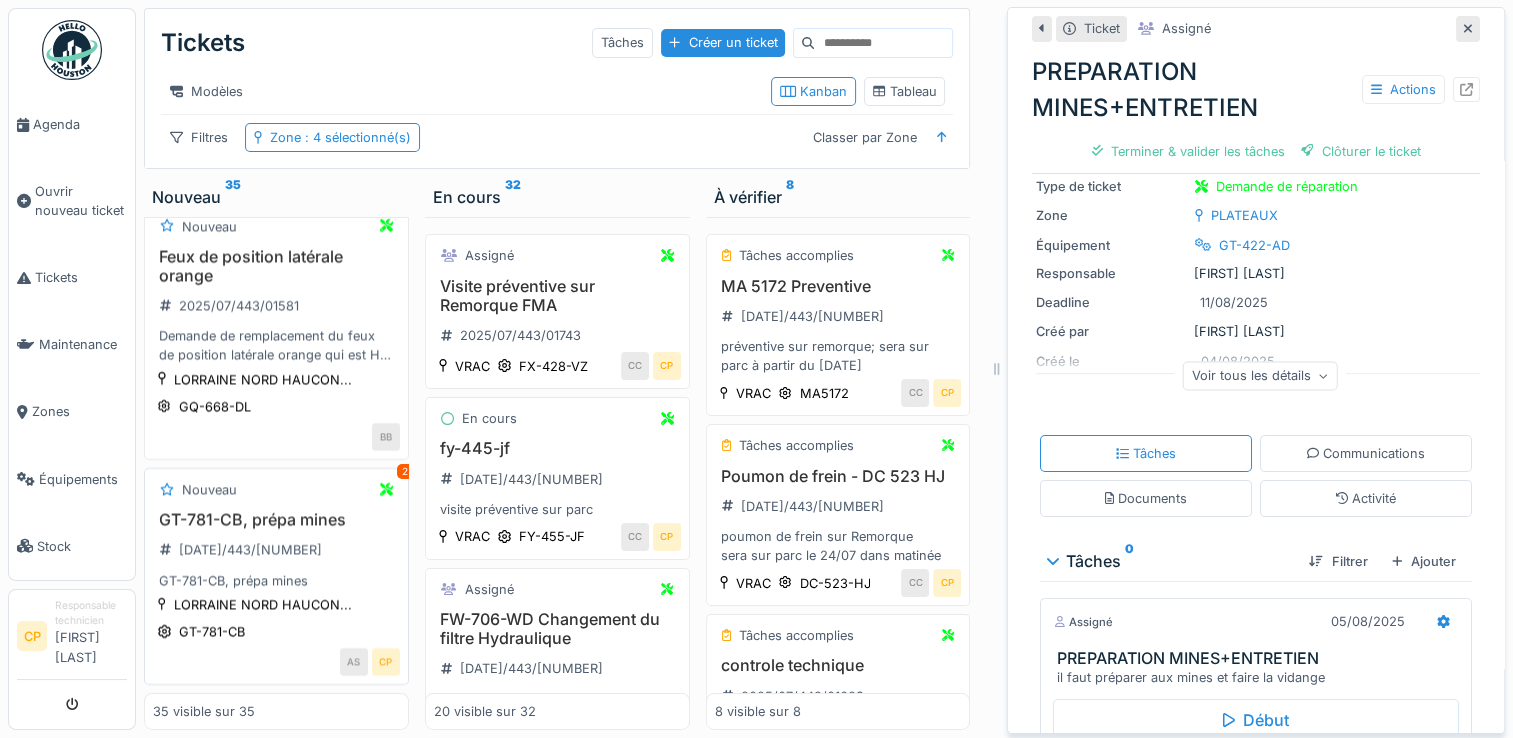 click on "GT-781-CB, prépa mines" at bounding box center (276, 519) 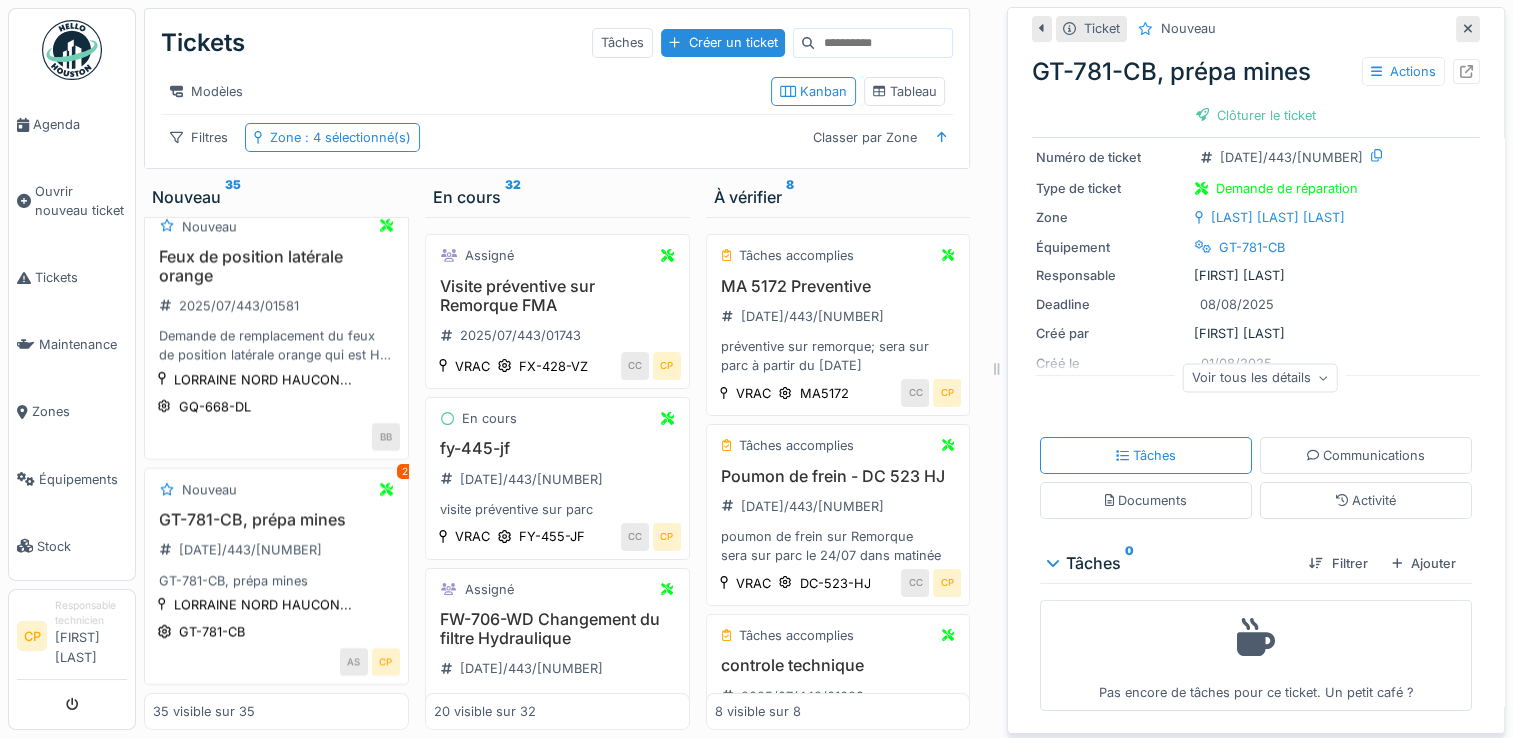 scroll, scrollTop: 66, scrollLeft: 0, axis: vertical 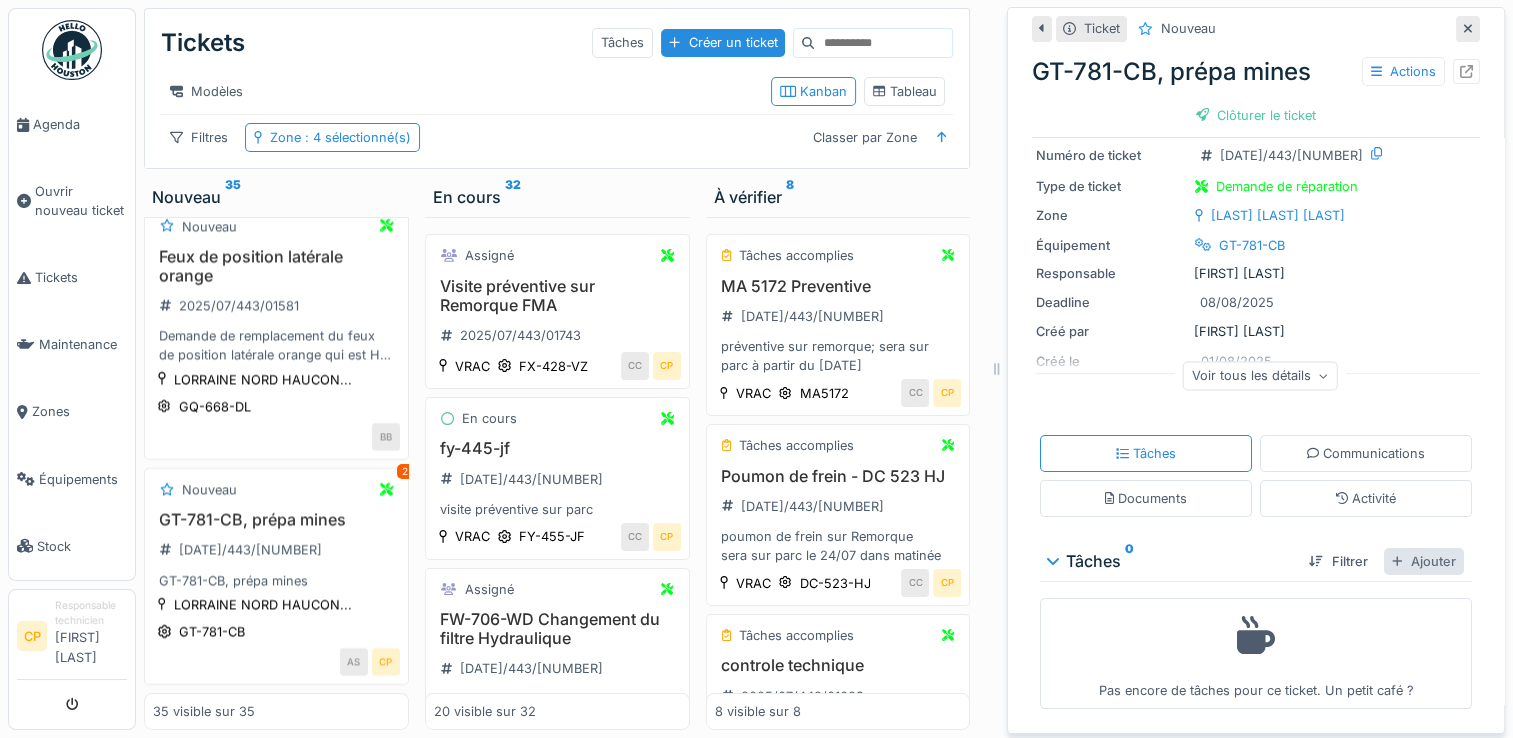 click at bounding box center [1397, 561] 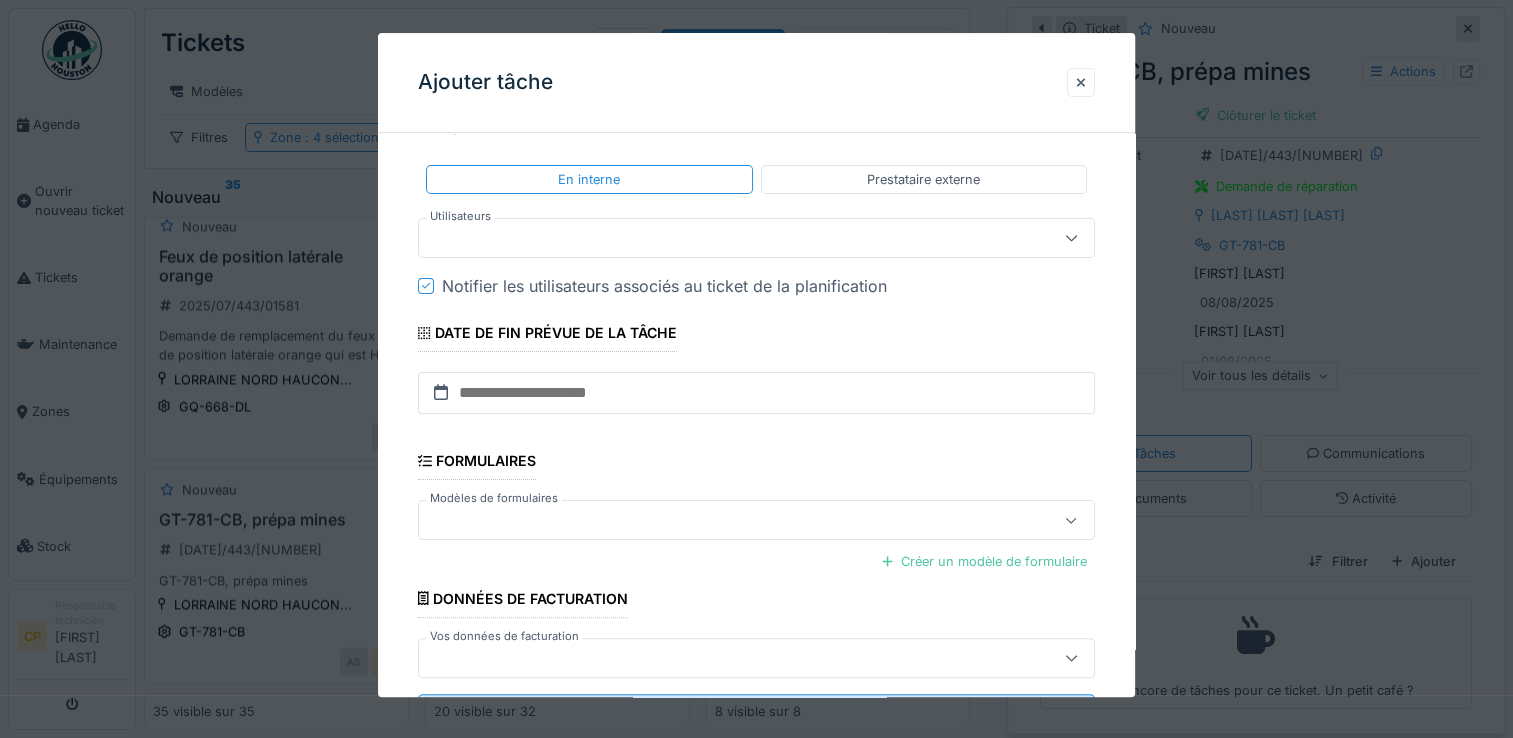 scroll, scrollTop: 300, scrollLeft: 0, axis: vertical 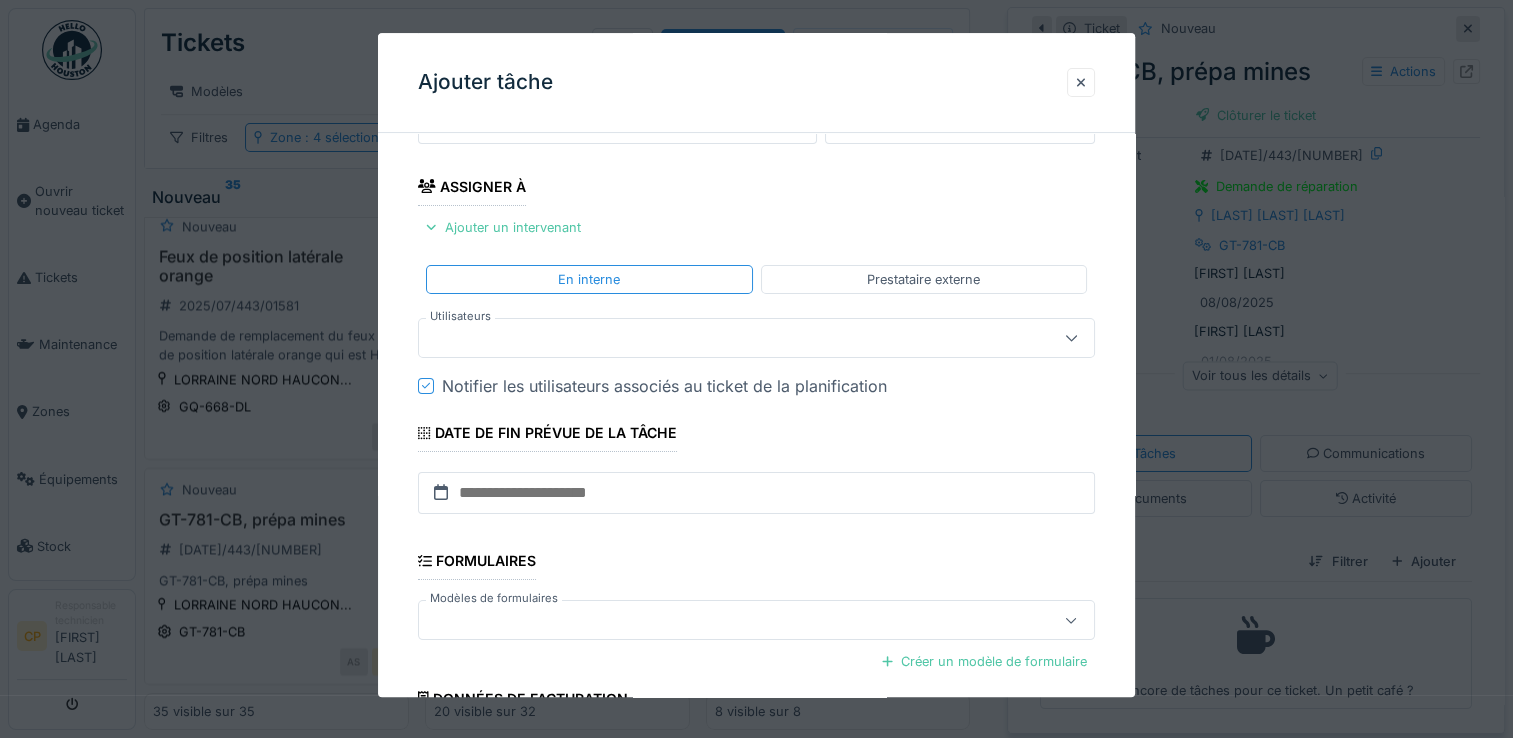 click at bounding box center [722, 338] 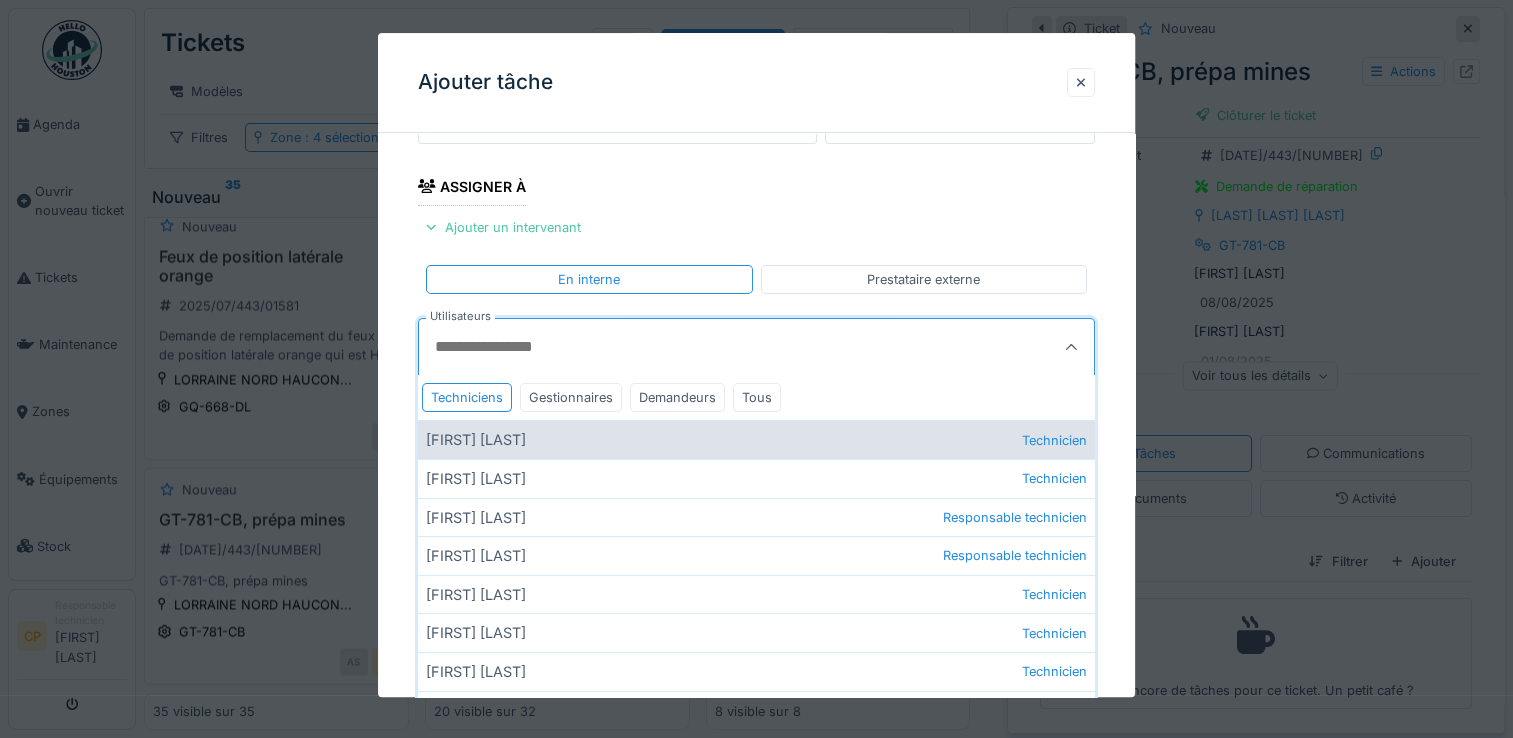 click on "Aziz Razzak   Technicien" at bounding box center [756, 440] 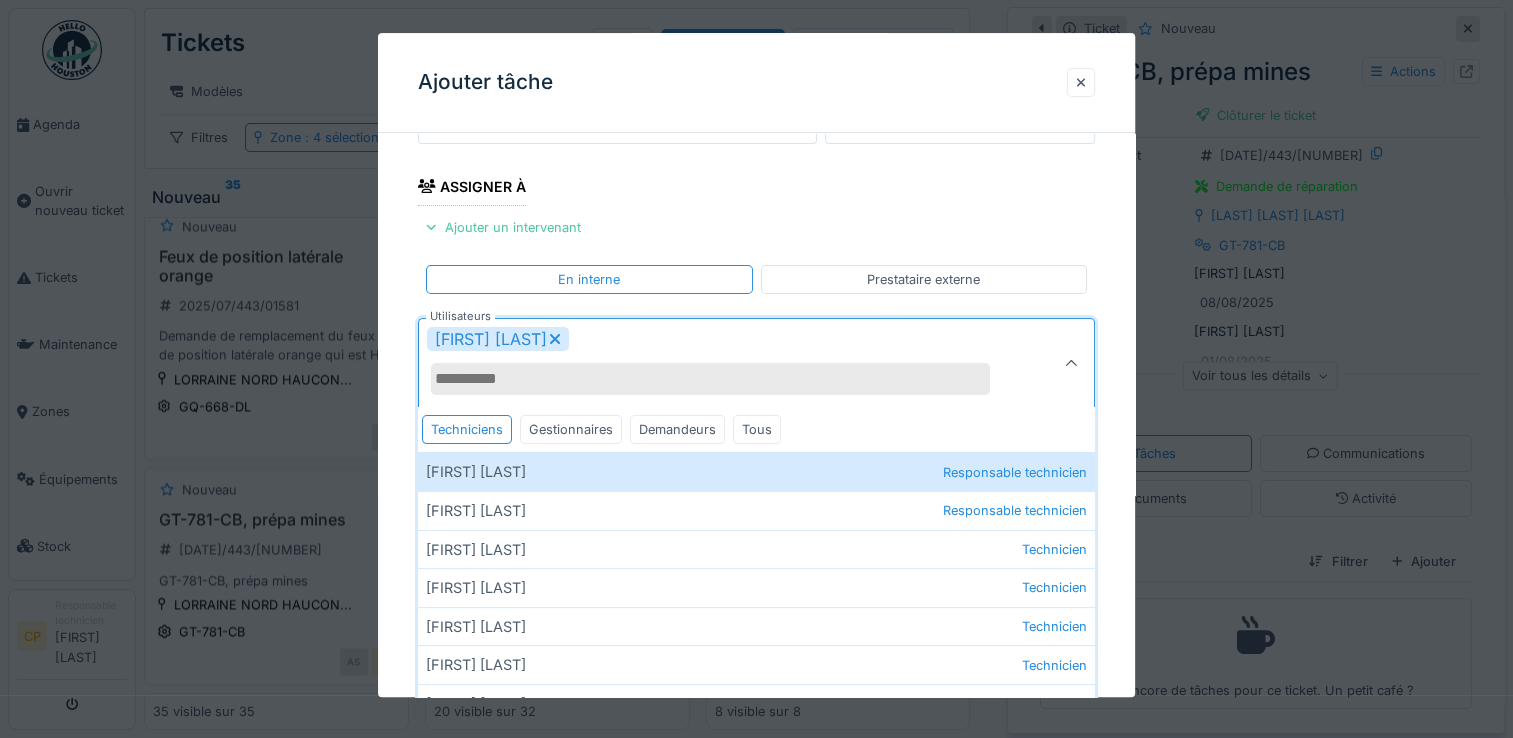 click 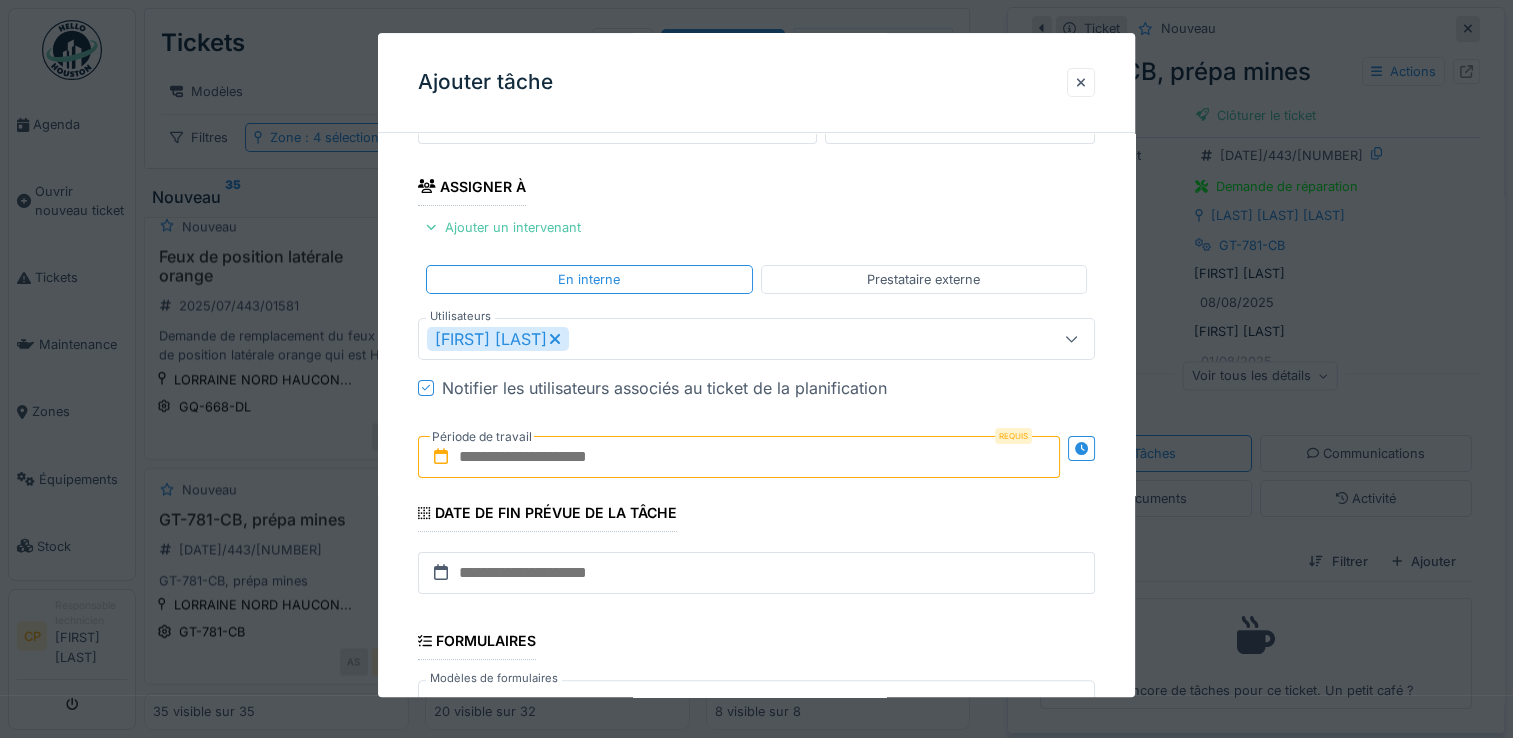 click at bounding box center [739, 457] 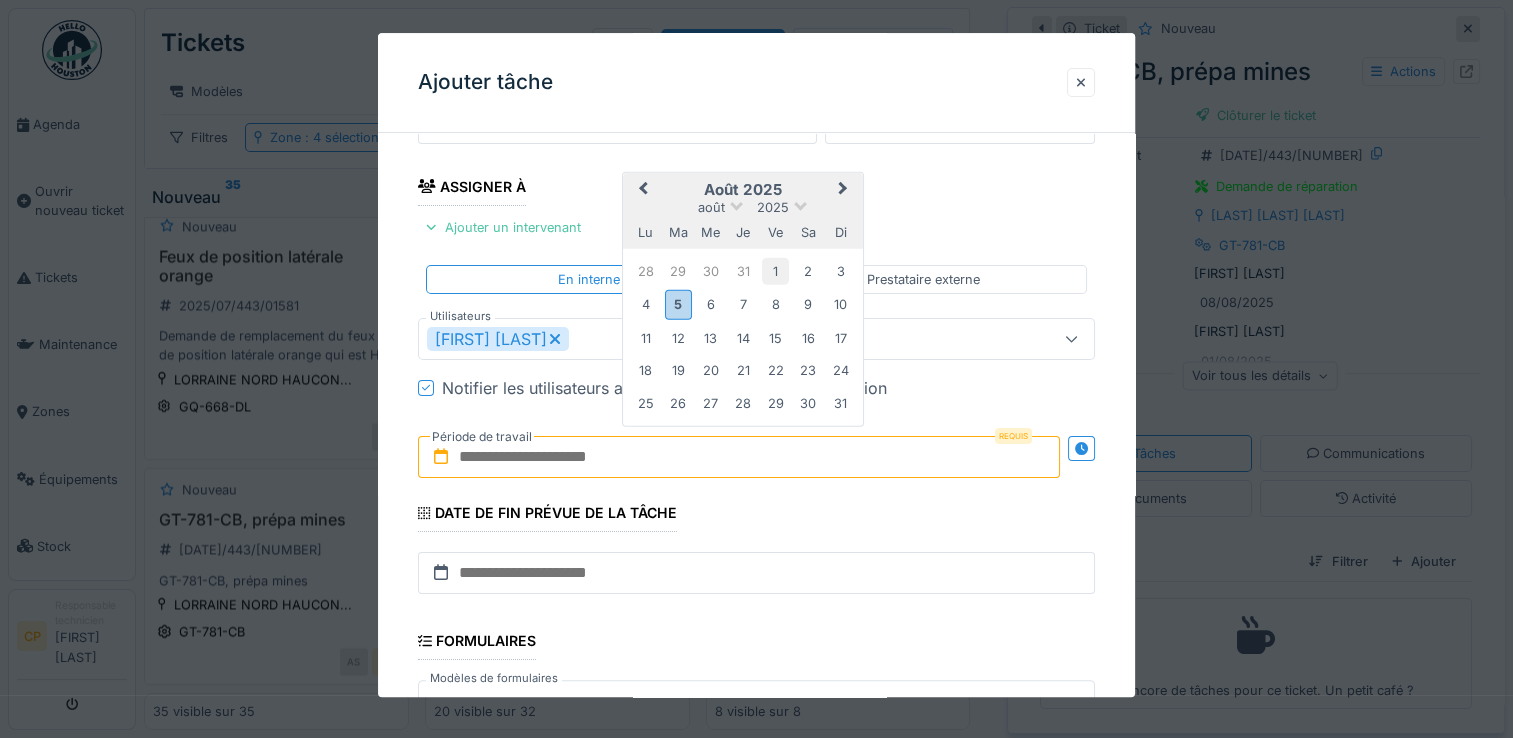 click on "1" at bounding box center (775, 271) 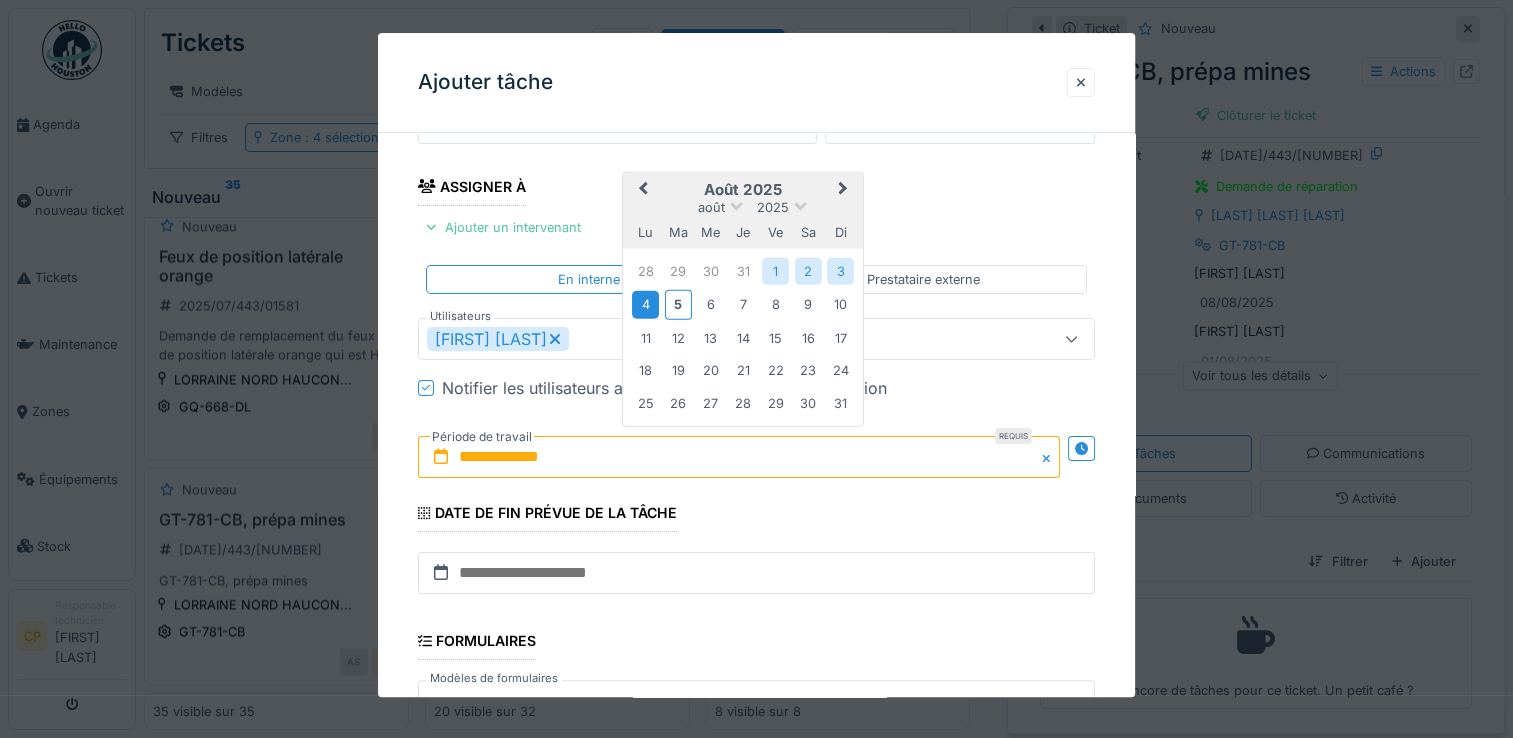 click on "4" at bounding box center [645, 304] 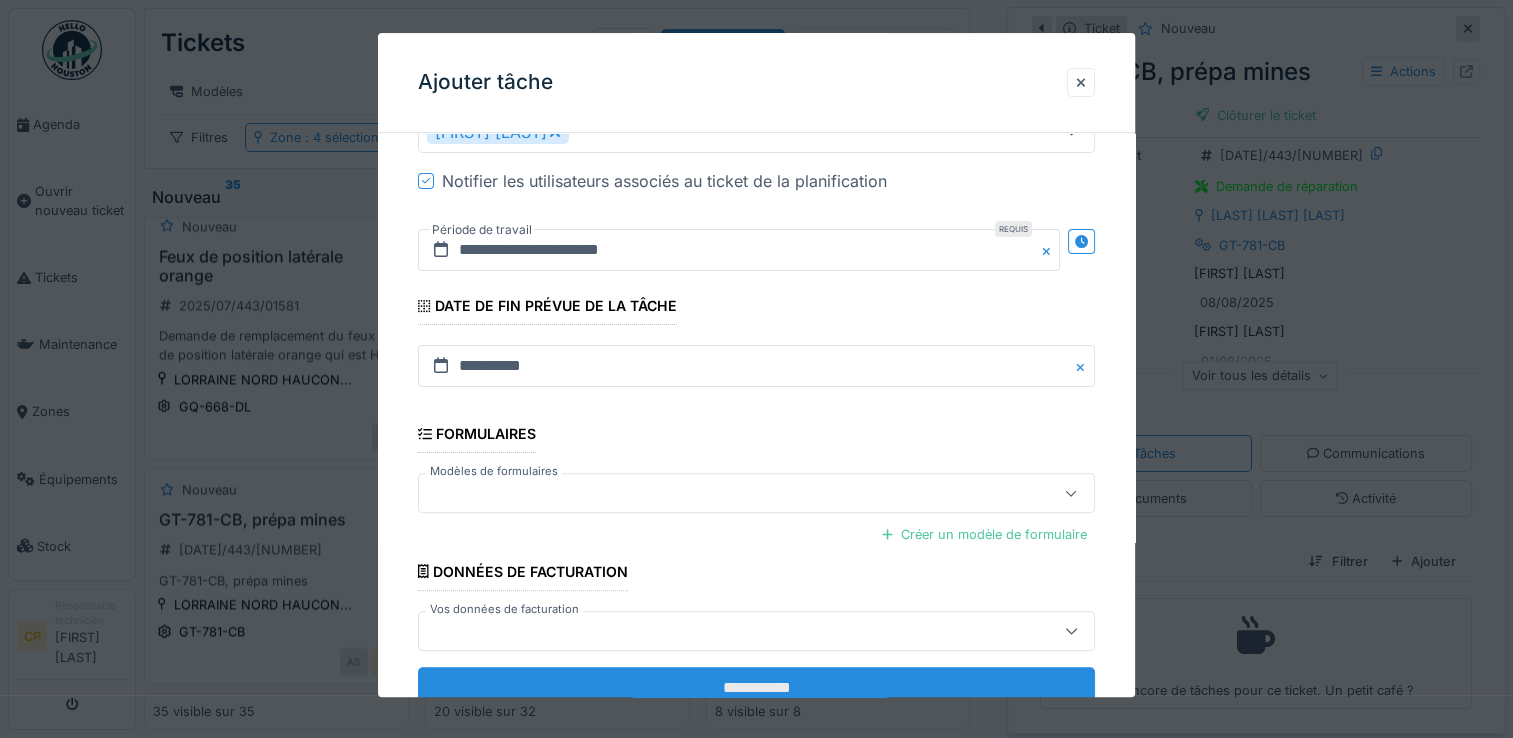 scroll, scrollTop: 569, scrollLeft: 0, axis: vertical 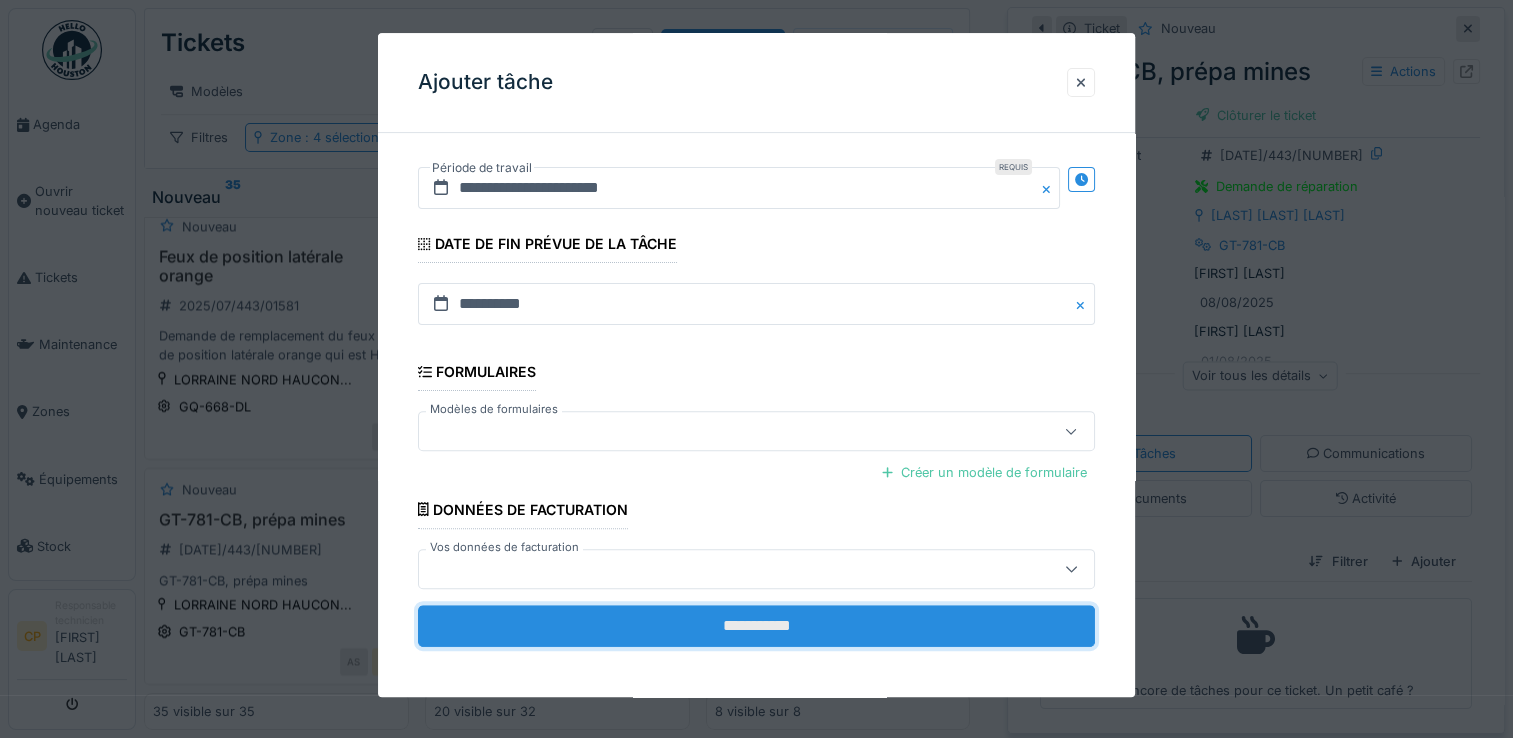 click on "**********" at bounding box center (756, 626) 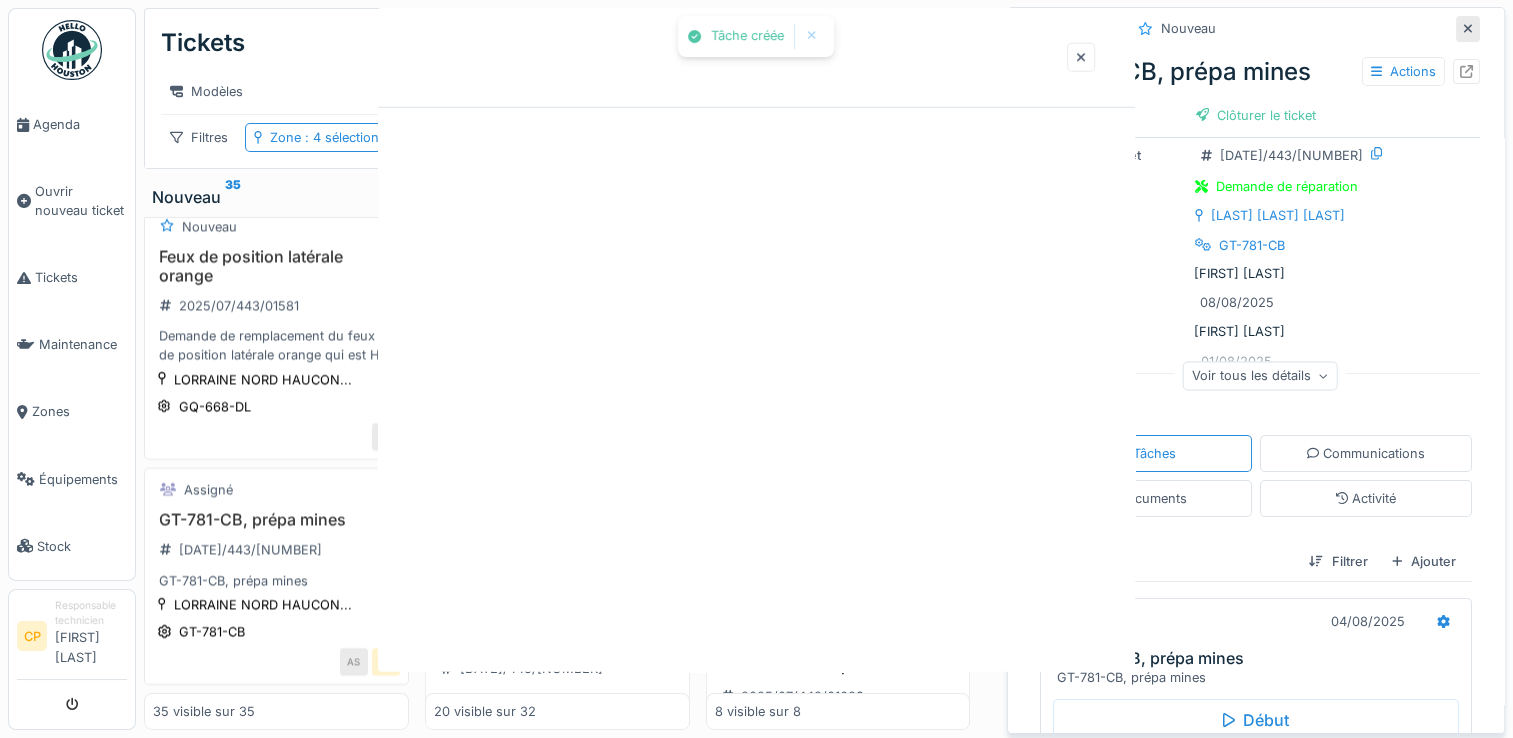 scroll, scrollTop: 0, scrollLeft: 0, axis: both 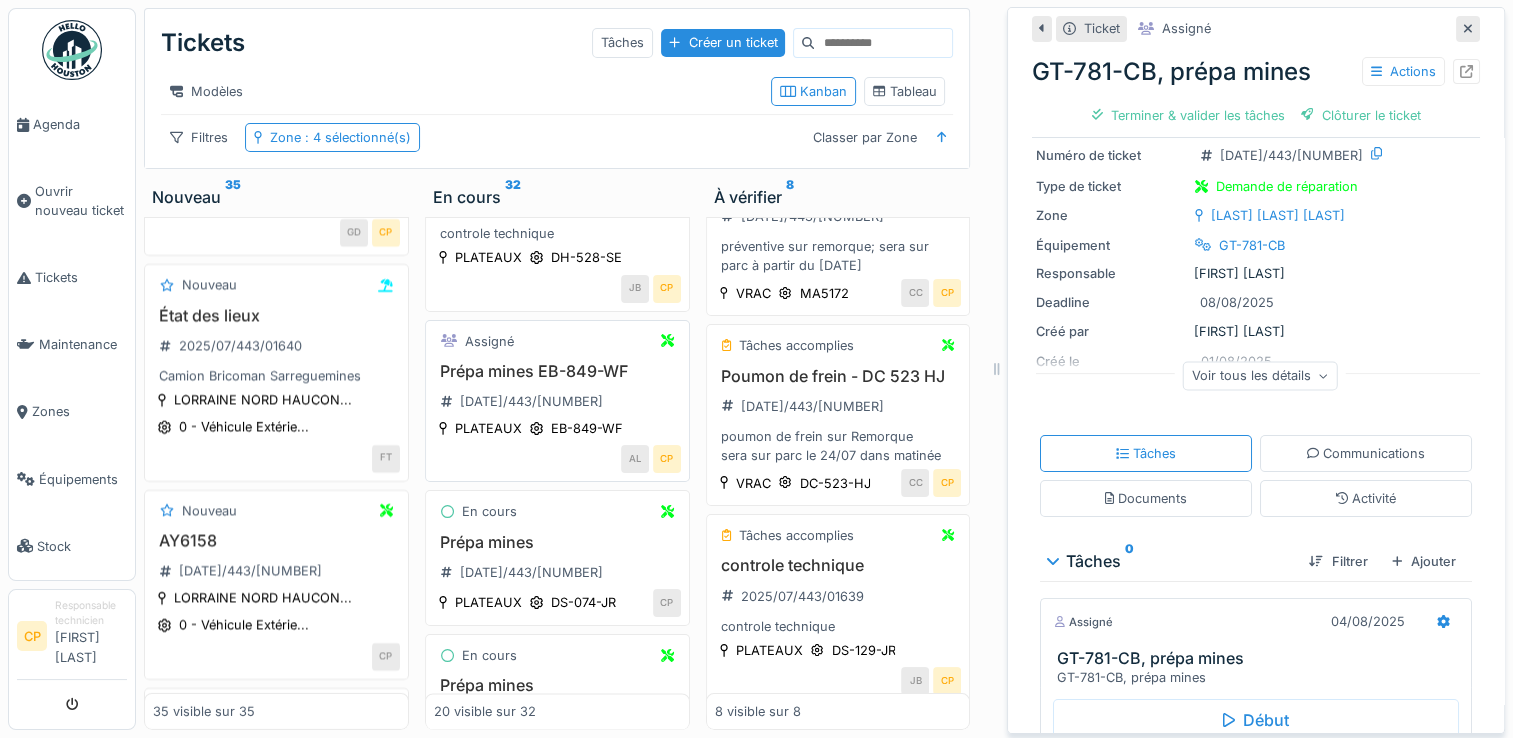 click on "Prépa mines EB-849-WF" at bounding box center (557, 371) 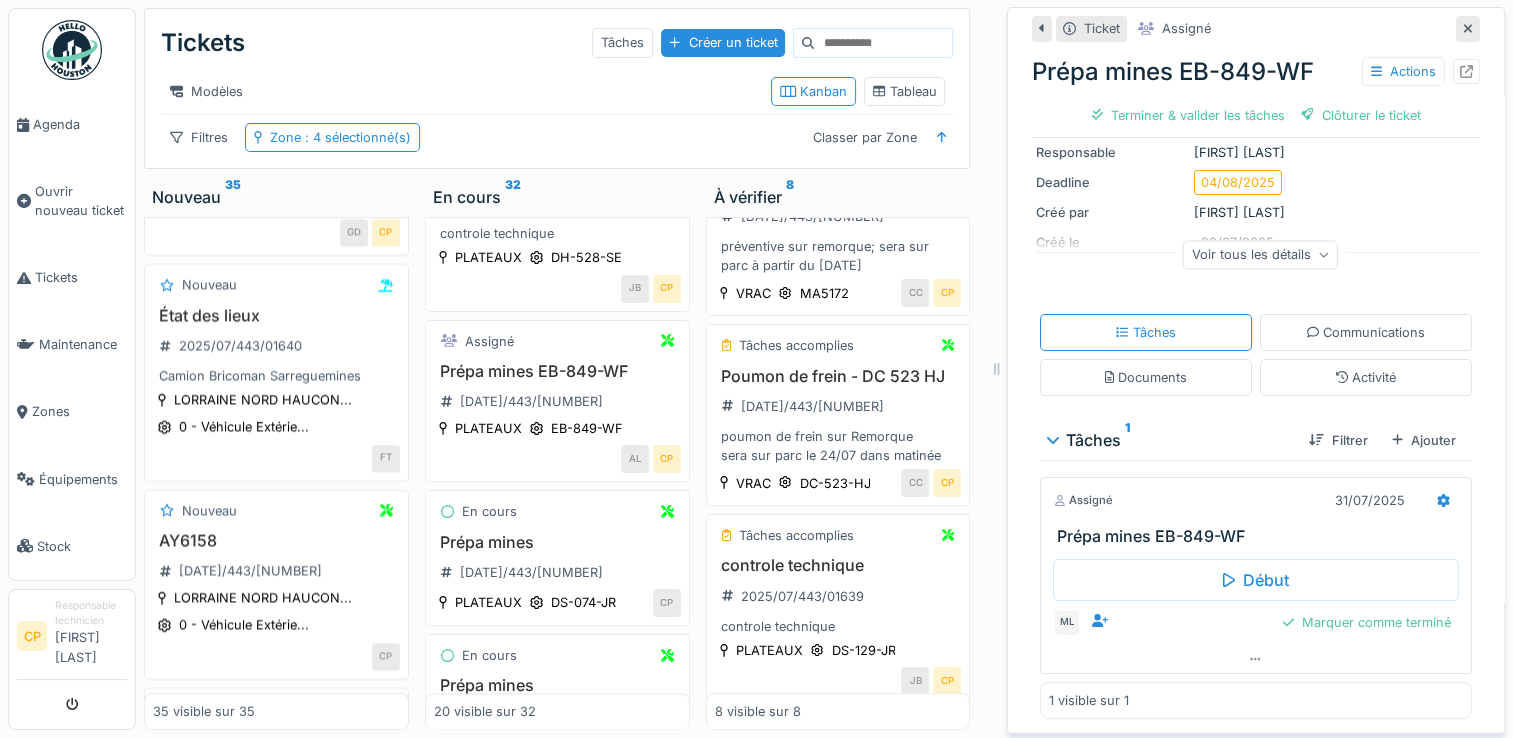 scroll, scrollTop: 0, scrollLeft: 0, axis: both 